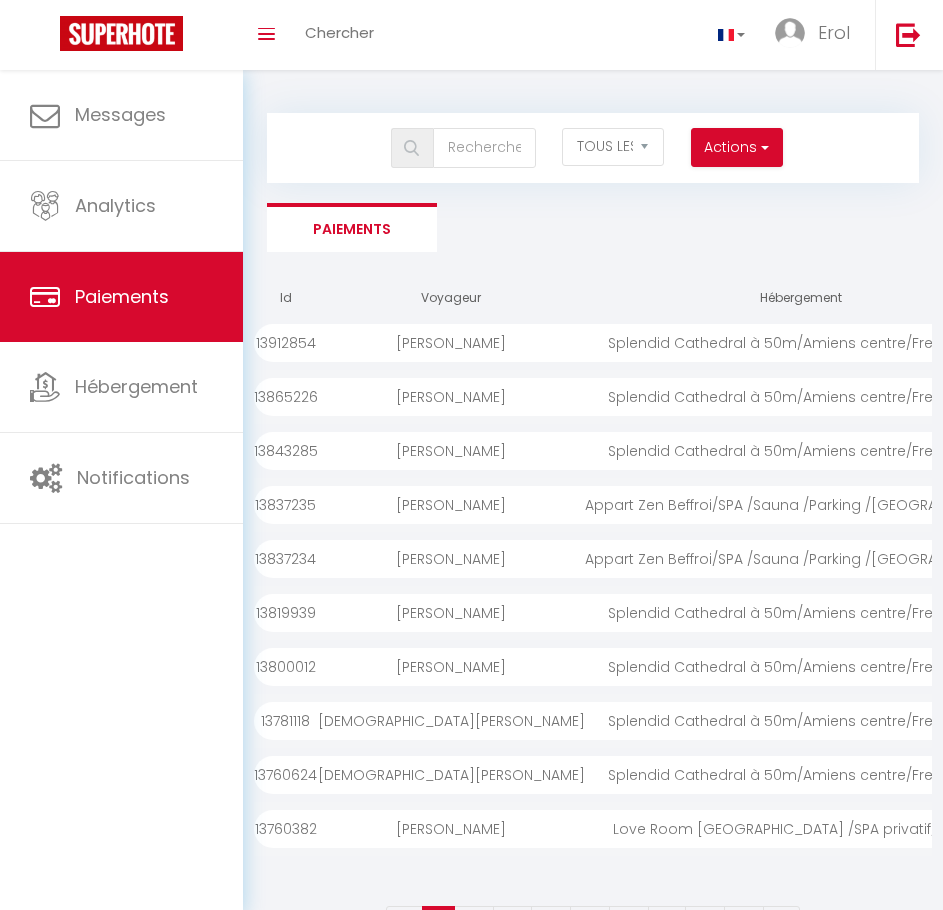 select on "2" 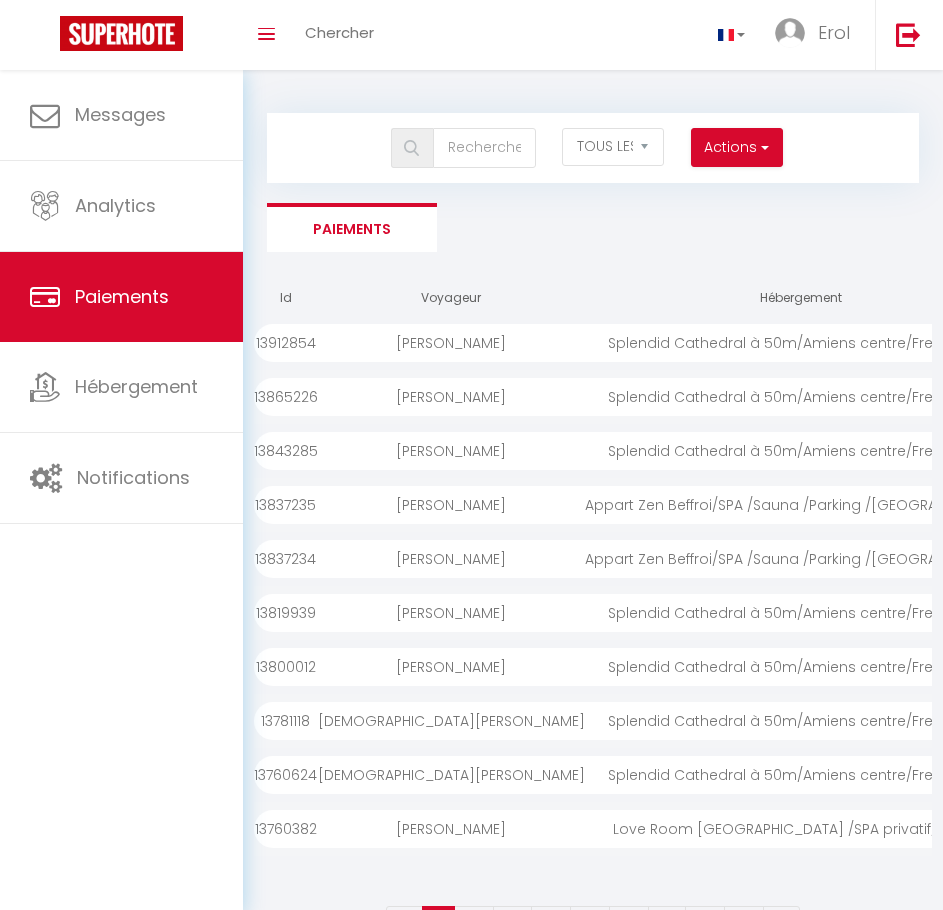 scroll, scrollTop: 0, scrollLeft: 0, axis: both 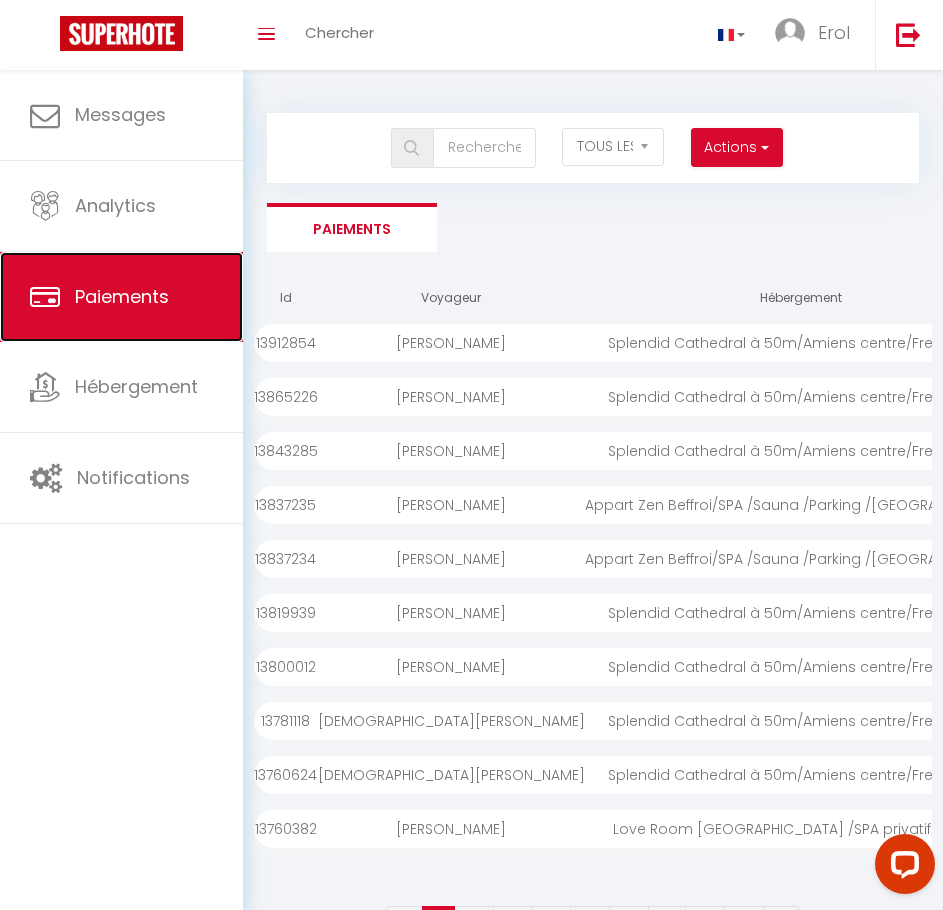 click on "Paiements" at bounding box center (121, 297) 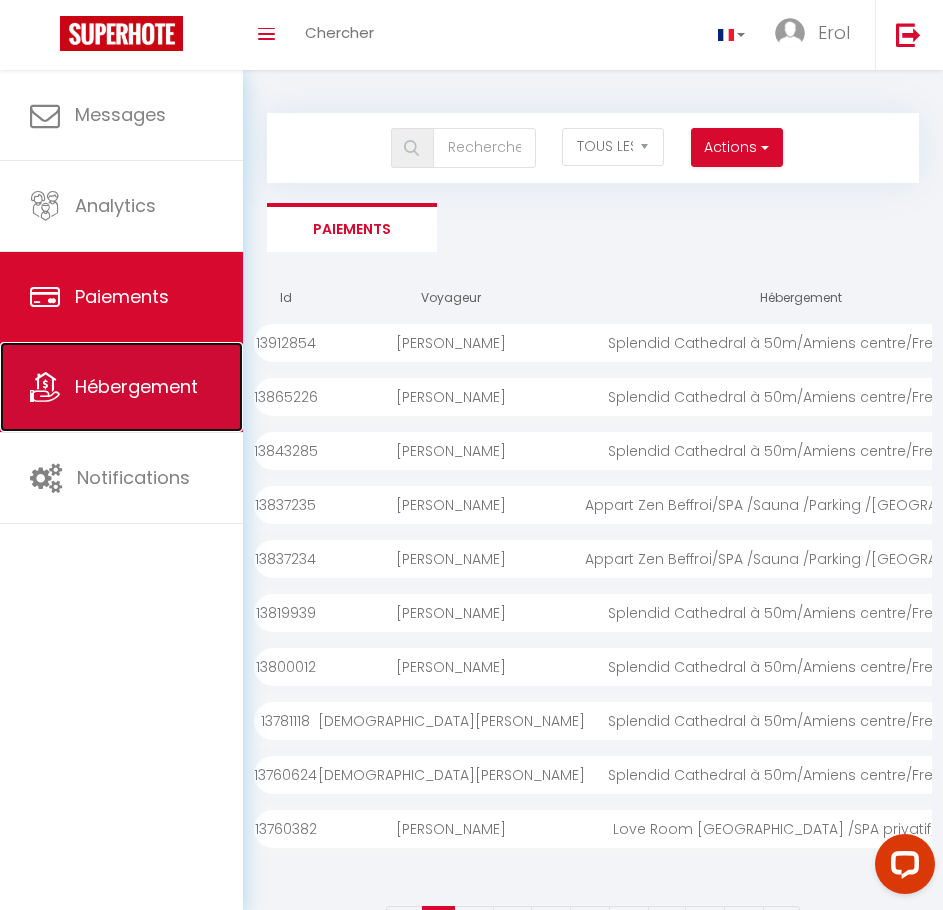 click on "Hébergement" at bounding box center (121, 387) 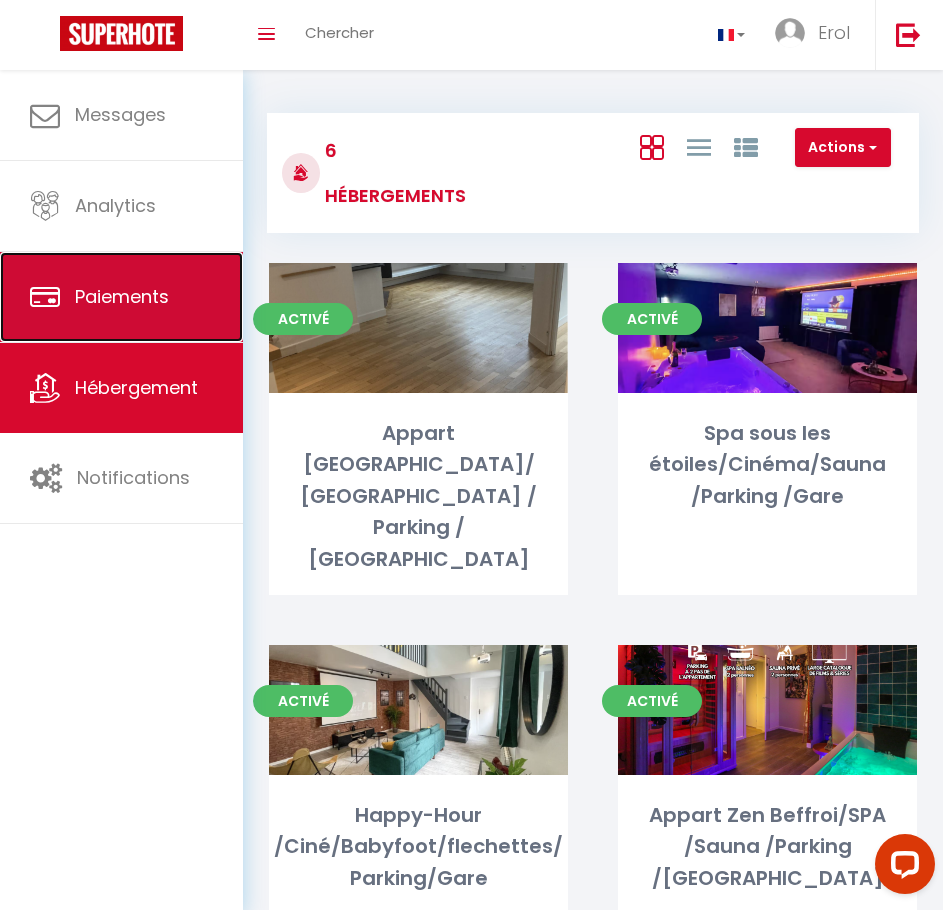 click on "Paiements" at bounding box center (122, 296) 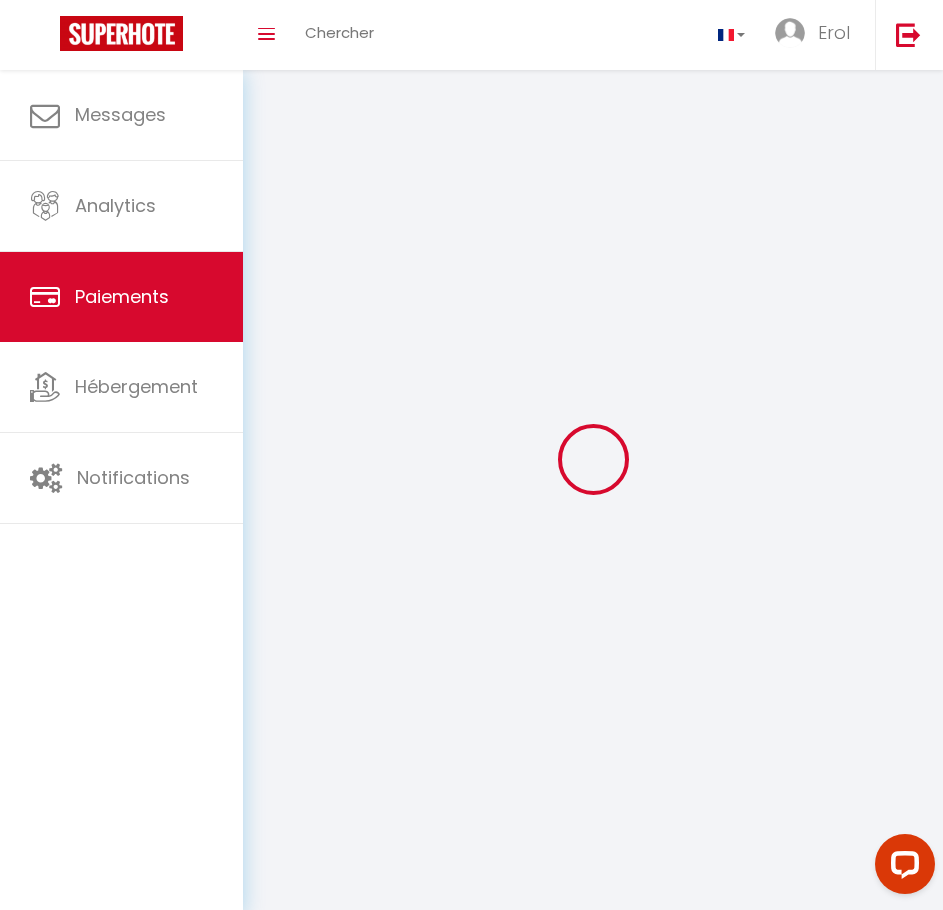 select on "2" 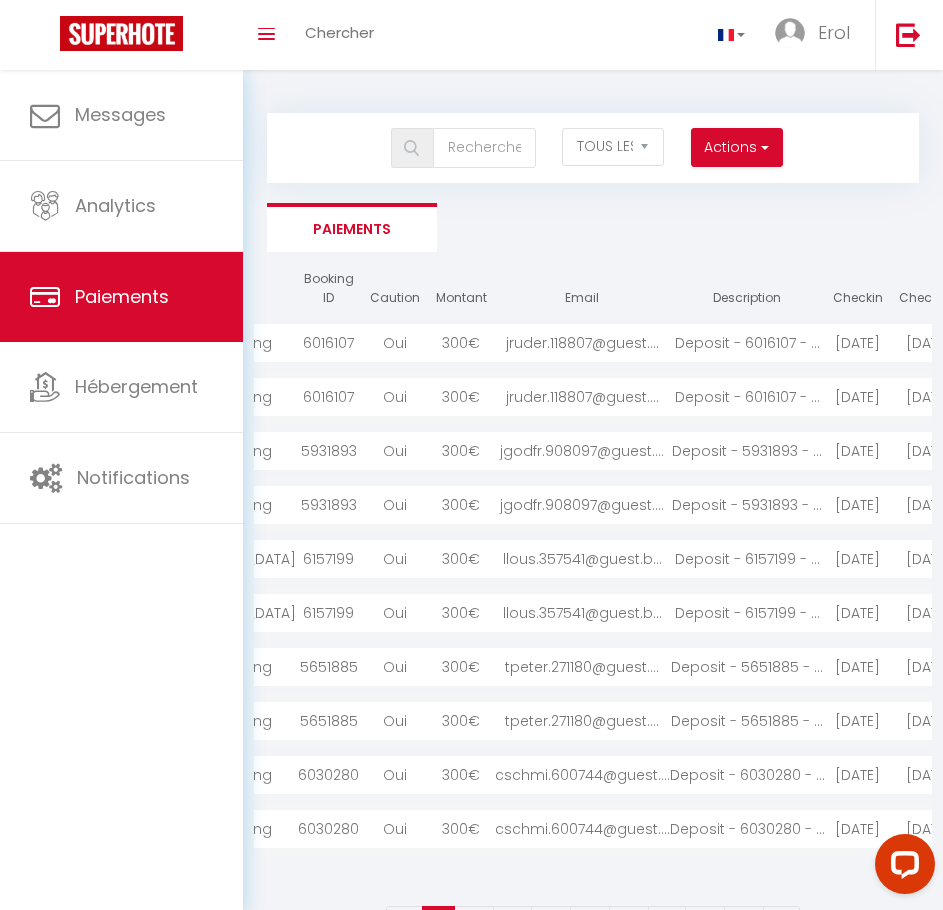 scroll, scrollTop: 0, scrollLeft: 0, axis: both 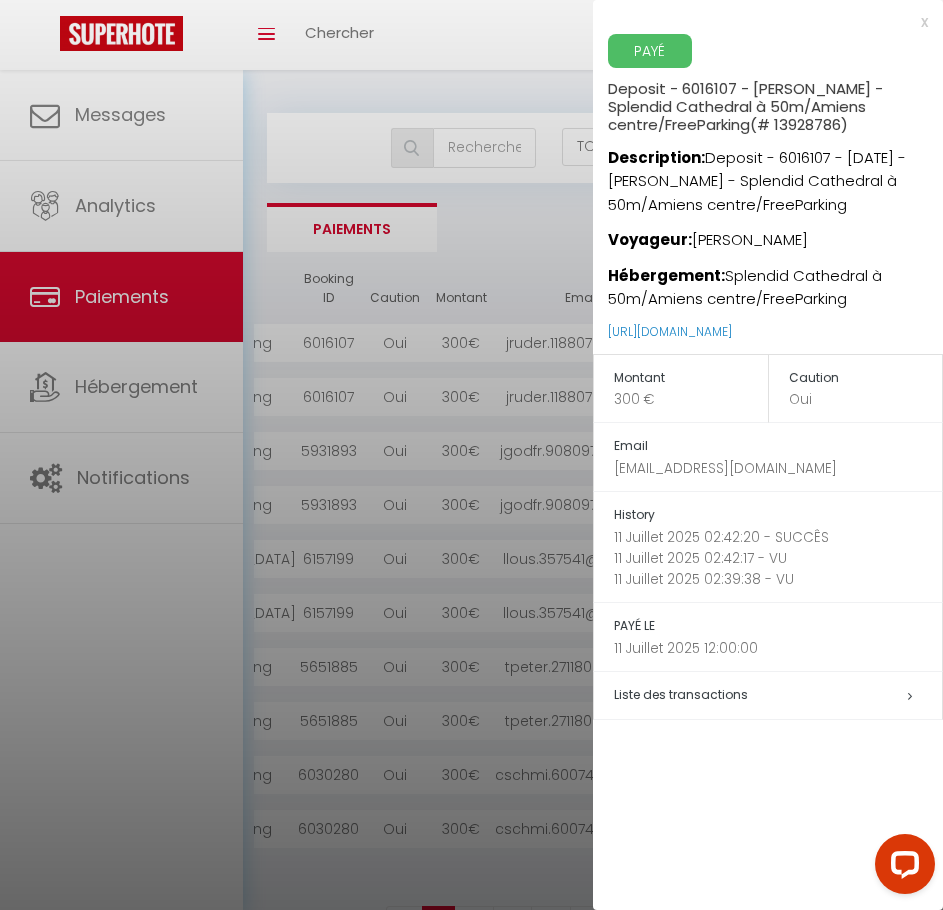 click at bounding box center [471, 455] 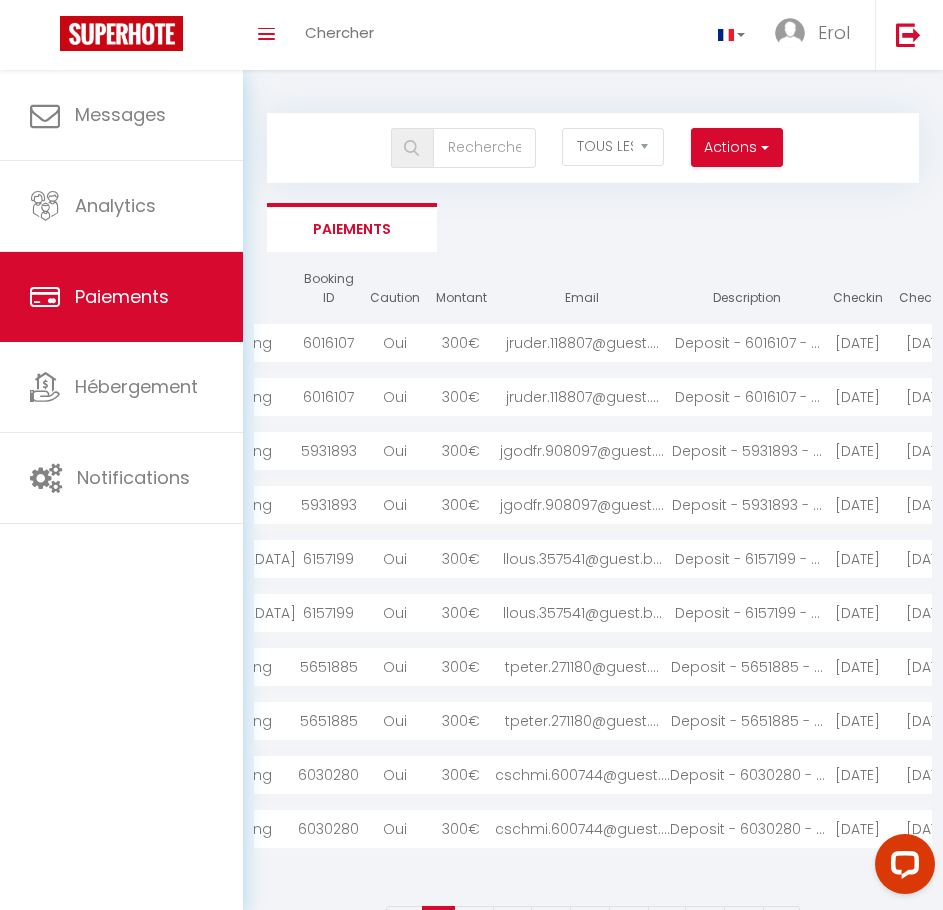 click on "jruder.118807@guest...." at bounding box center [582, 397] 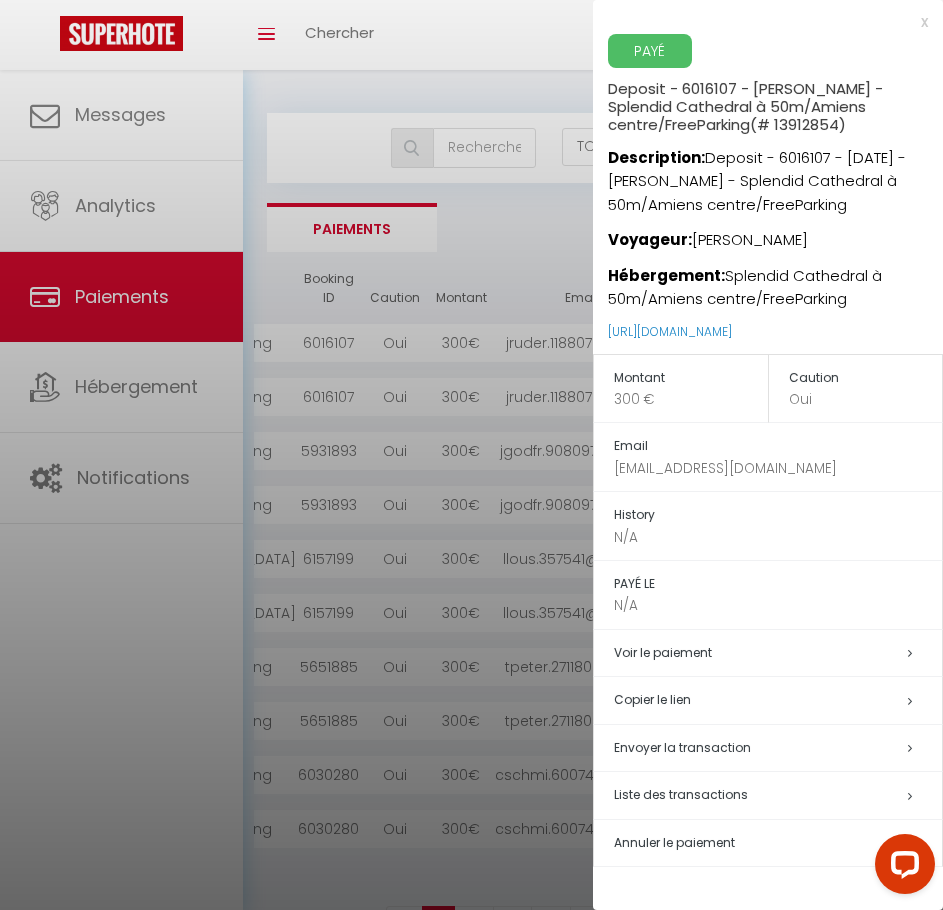 click at bounding box center (471, 455) 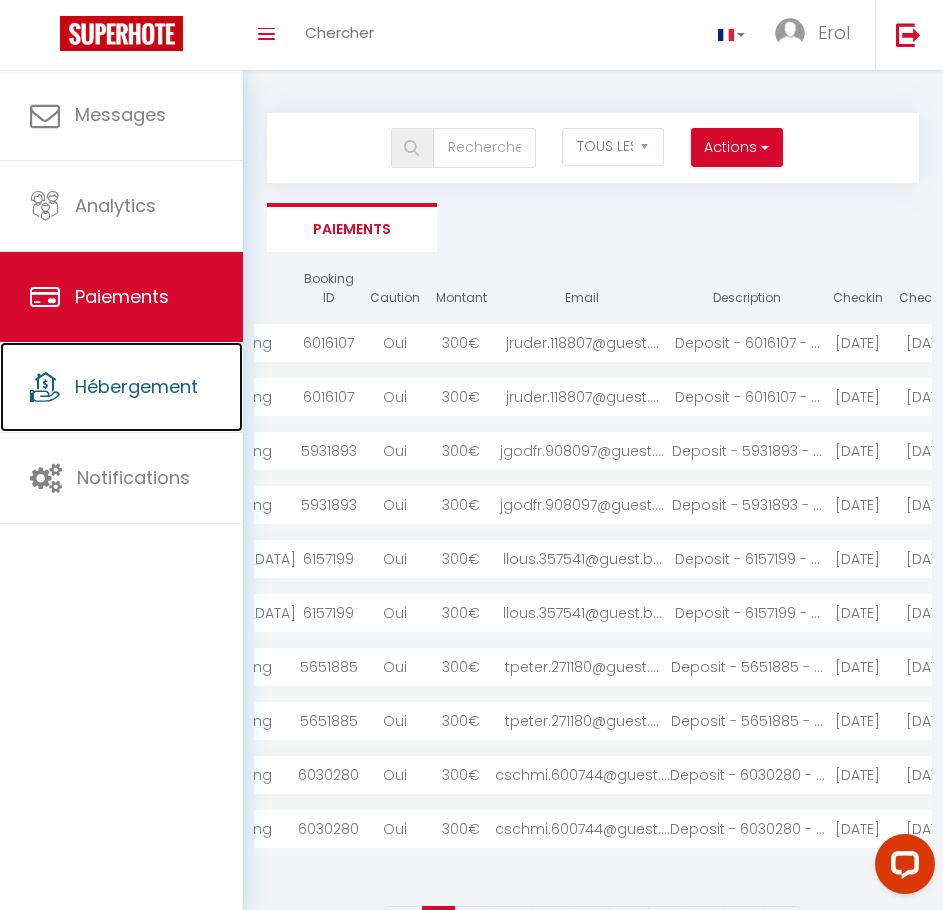 click on "Hébergement" at bounding box center [136, 386] 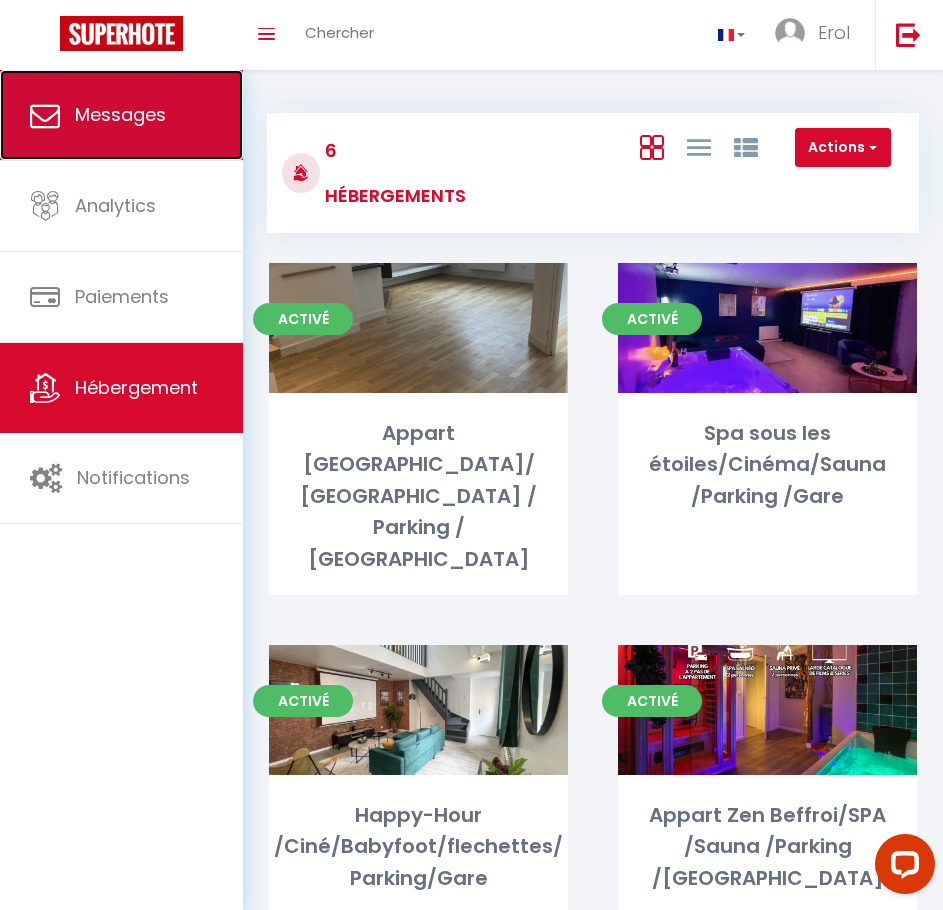 click on "Messages" at bounding box center (121, 115) 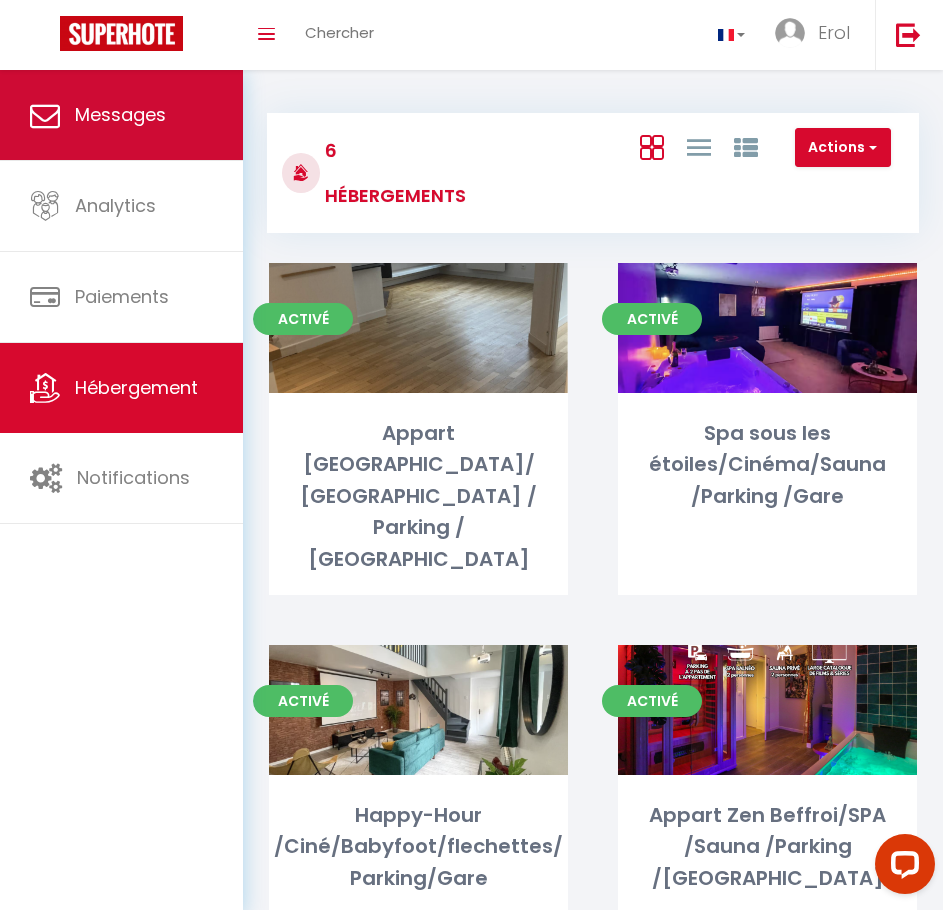 select on "message" 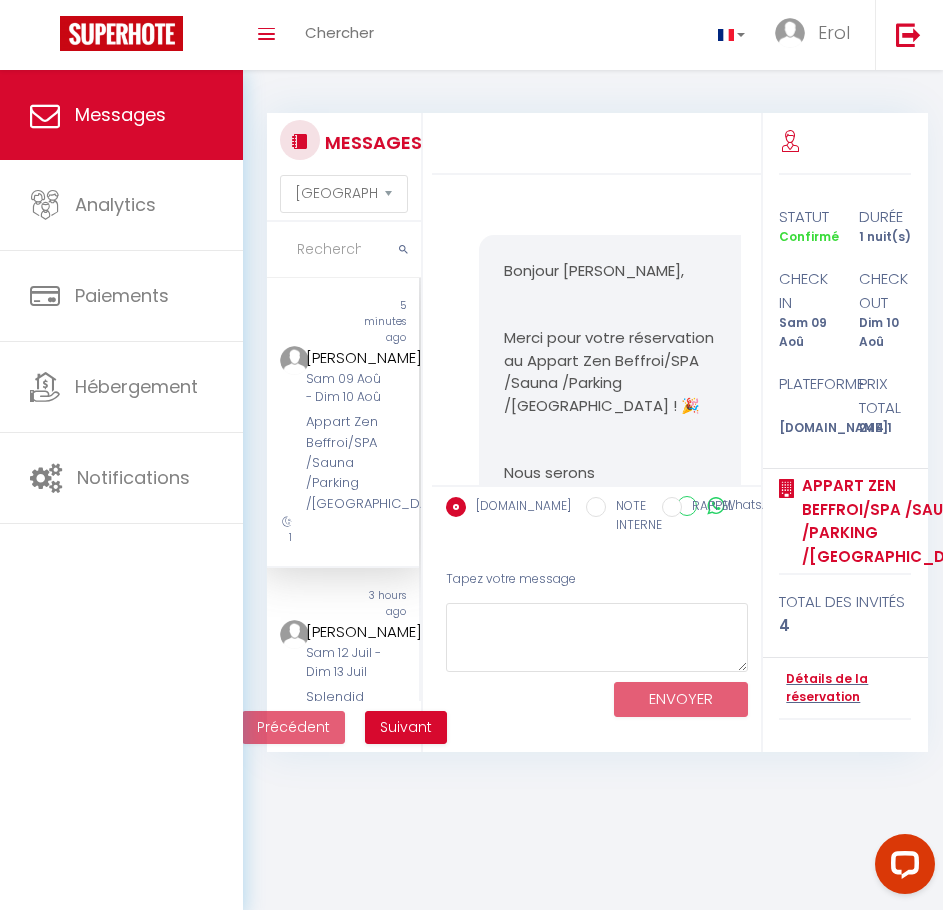 scroll, scrollTop: 2260, scrollLeft: 0, axis: vertical 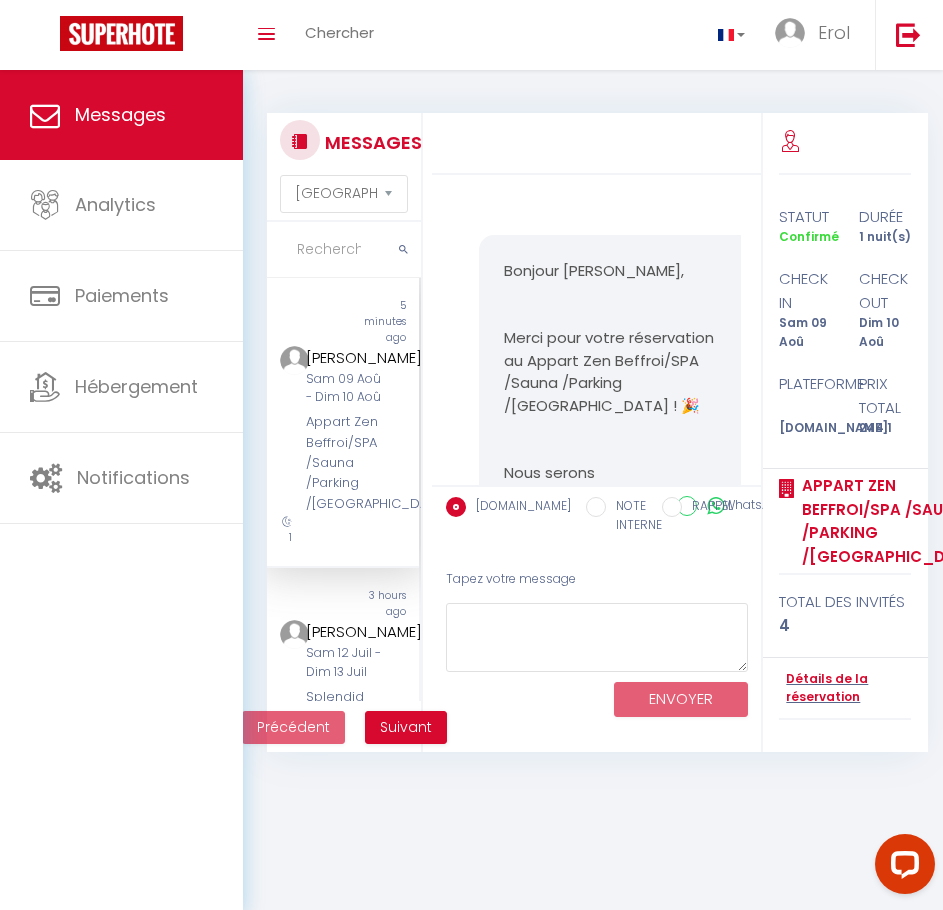 click on "[PERSON_NAME]" at bounding box center (344, 358) 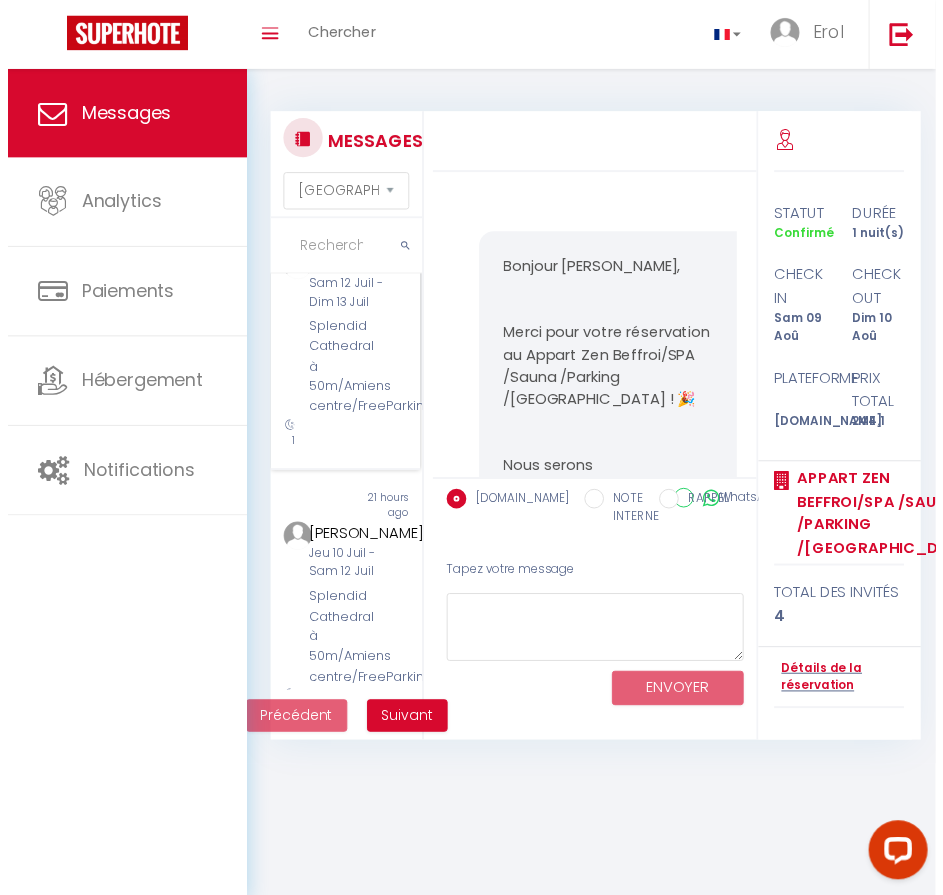 scroll, scrollTop: 400, scrollLeft: 0, axis: vertical 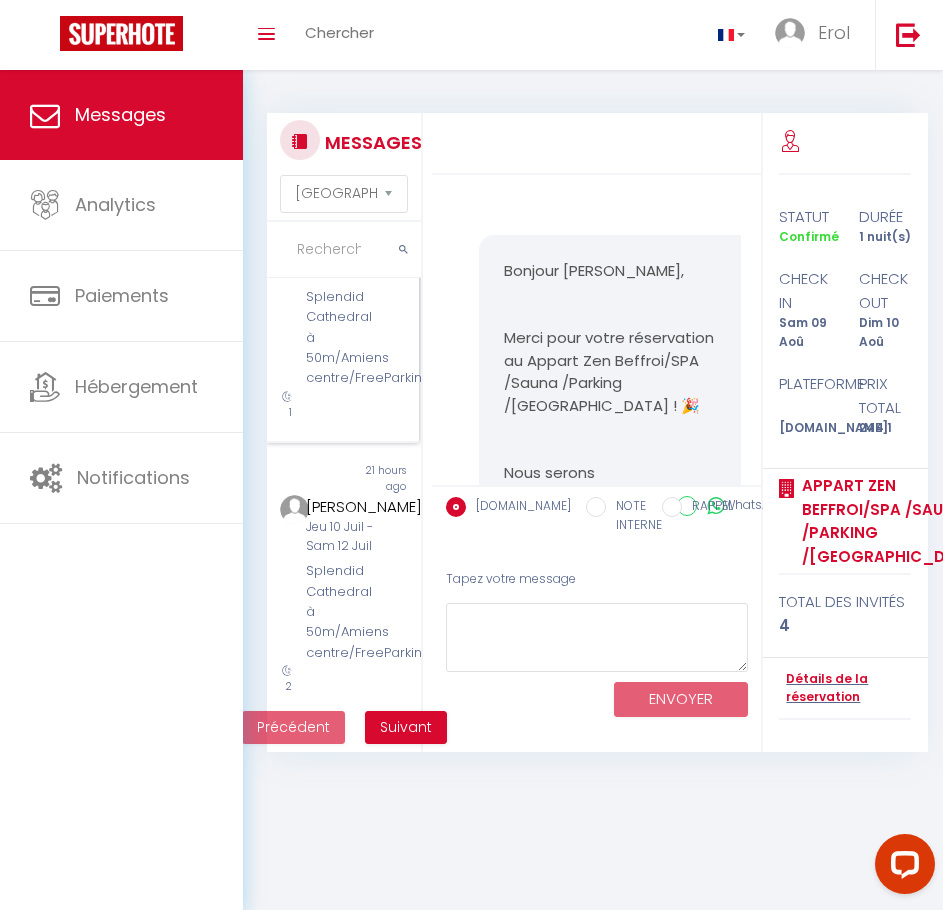 click on "Sam 12 Juil - Dim 13 Juil" at bounding box center [344, 263] 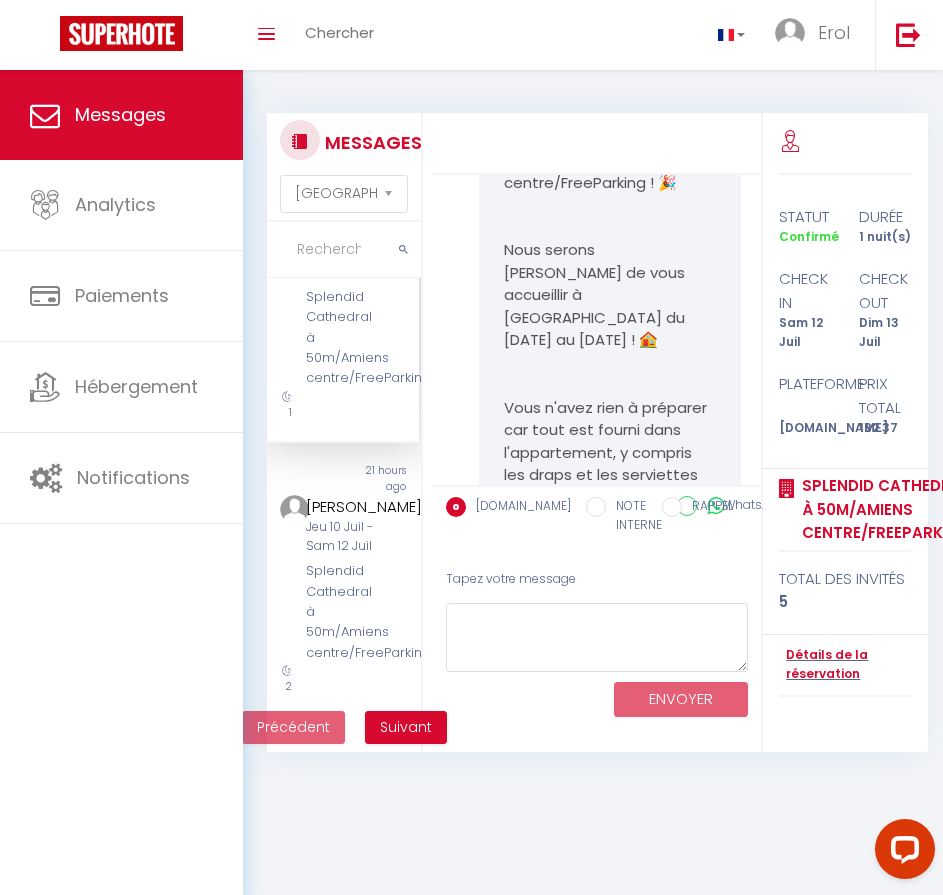 scroll, scrollTop: 0, scrollLeft: 0, axis: both 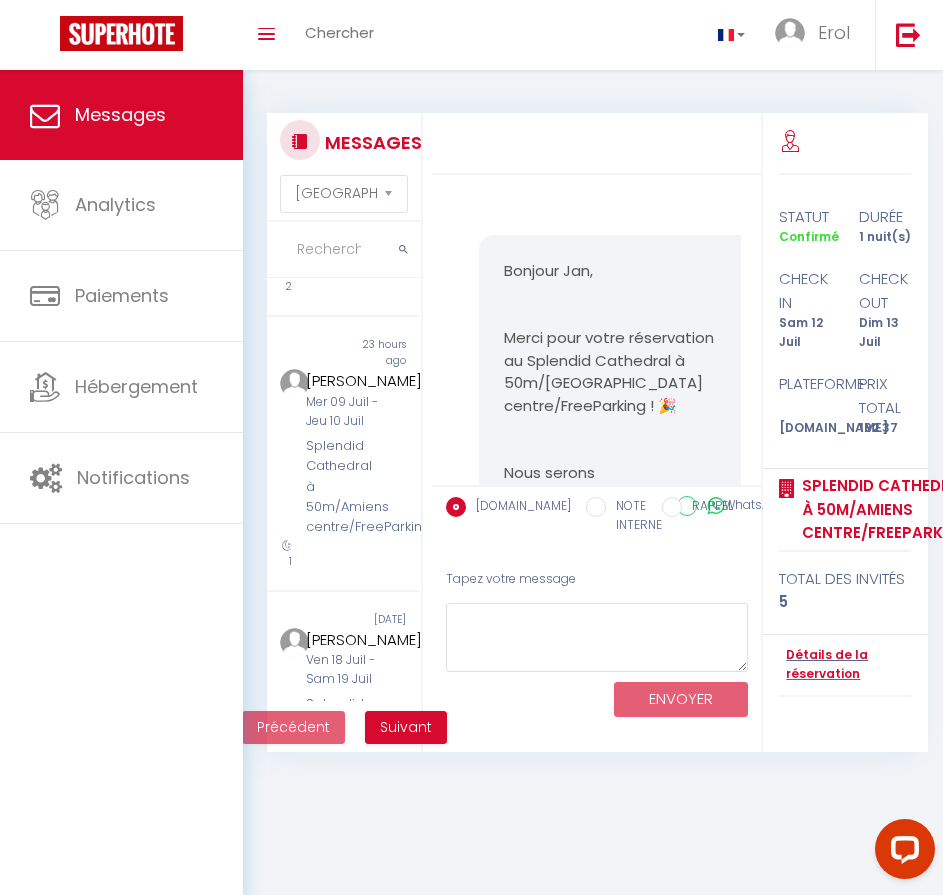 click on "Splendid Cathedral à 50m/Amiens centre/FreeParking" at bounding box center [344, 212] 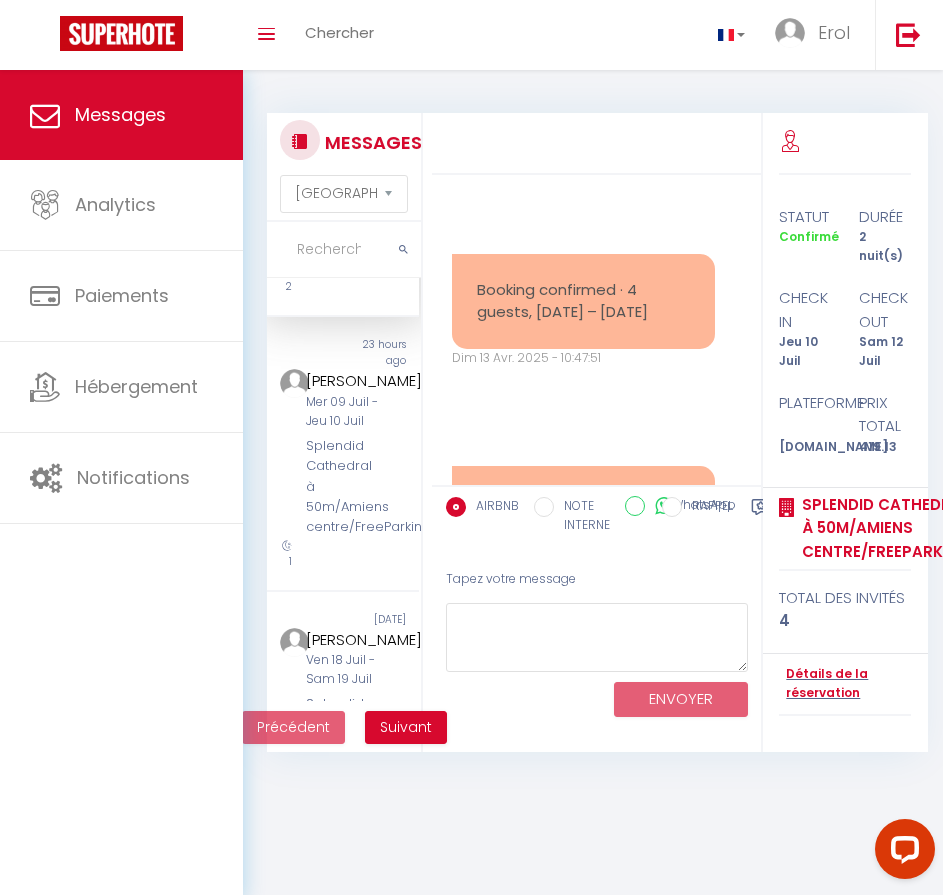 scroll, scrollTop: 13090, scrollLeft: 0, axis: vertical 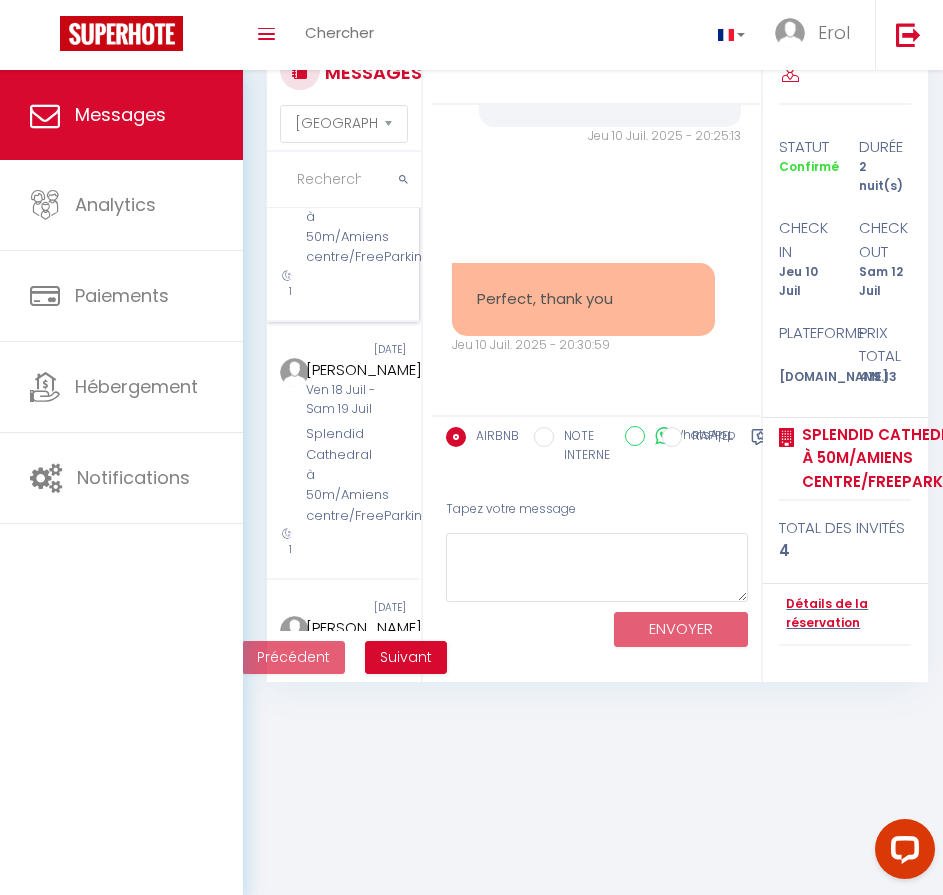 click on "Splendid Cathedral à 50m/Amiens centre/FreeParking" at bounding box center (344, 217) 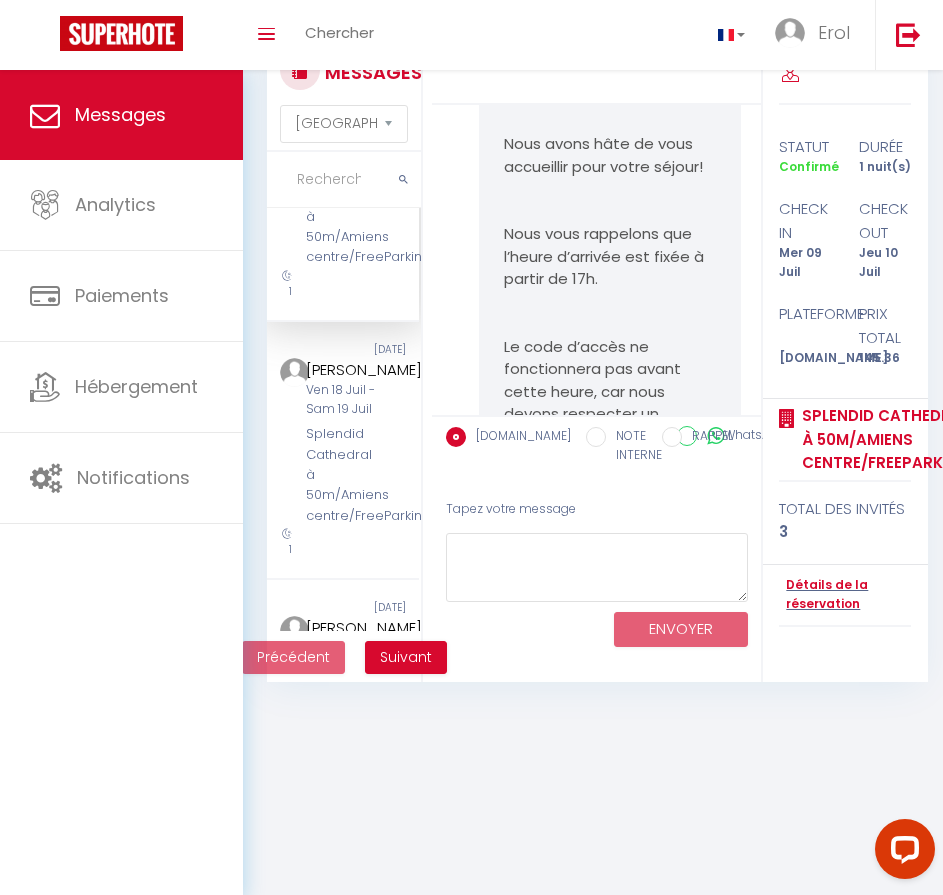 scroll, scrollTop: 25225, scrollLeft: 0, axis: vertical 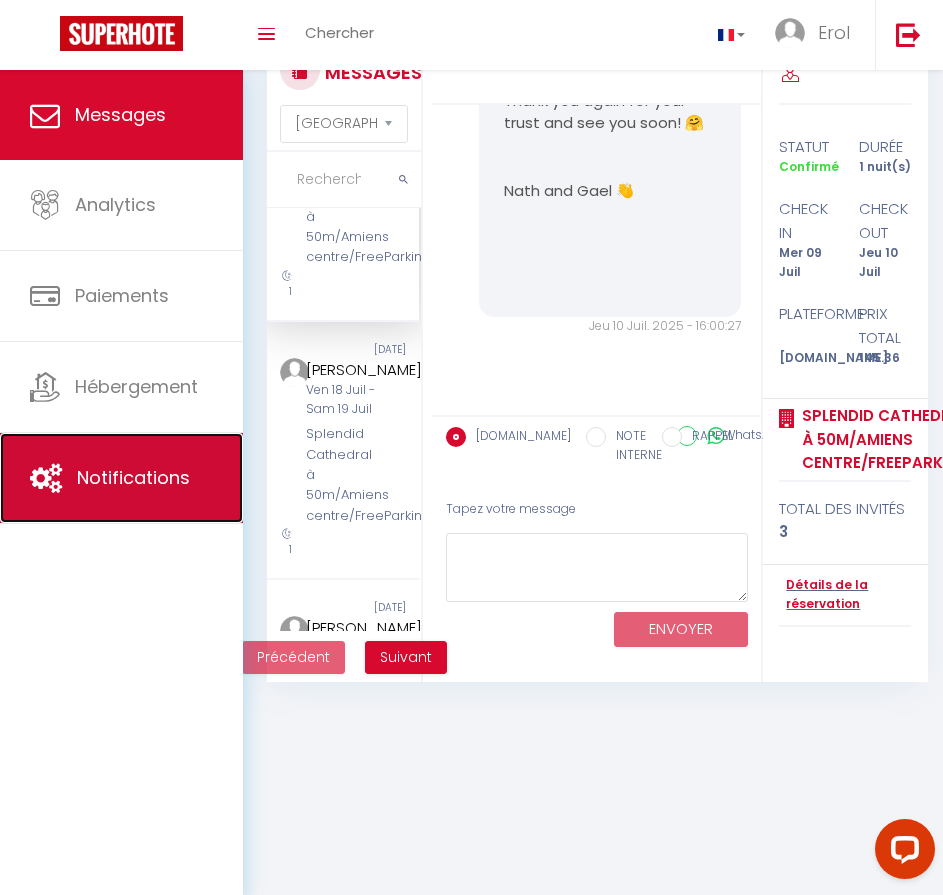 click on "Notifications" at bounding box center [133, 477] 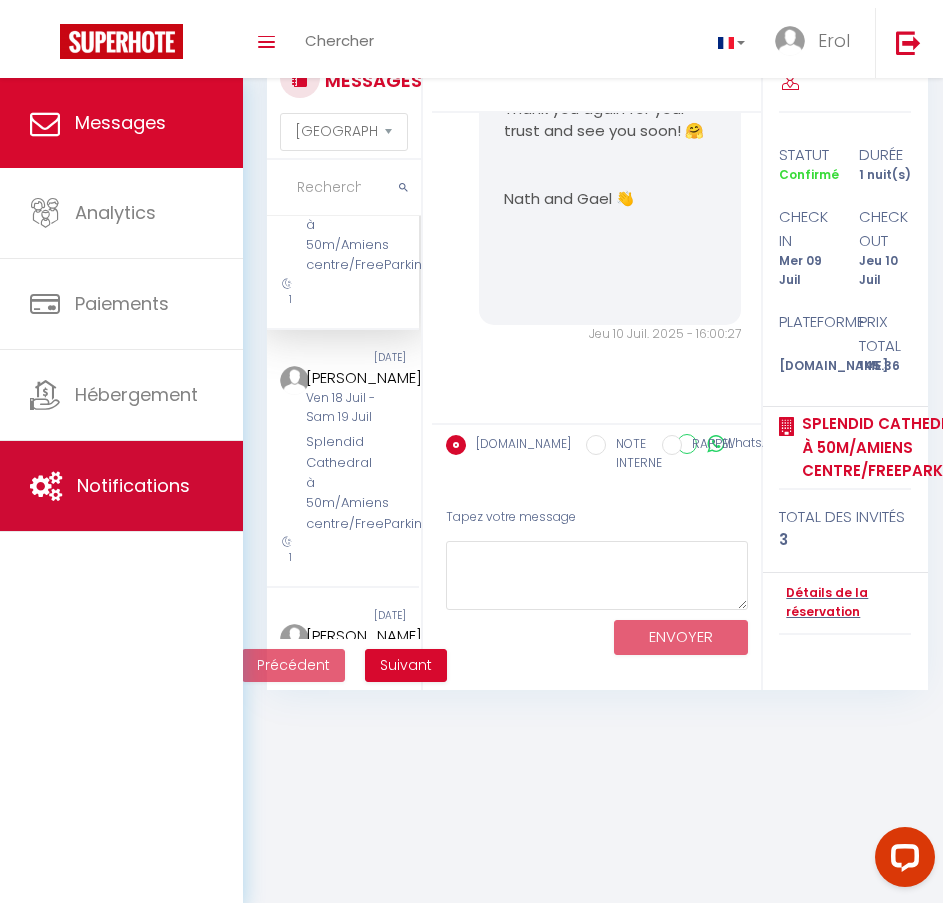 scroll, scrollTop: 0, scrollLeft: 0, axis: both 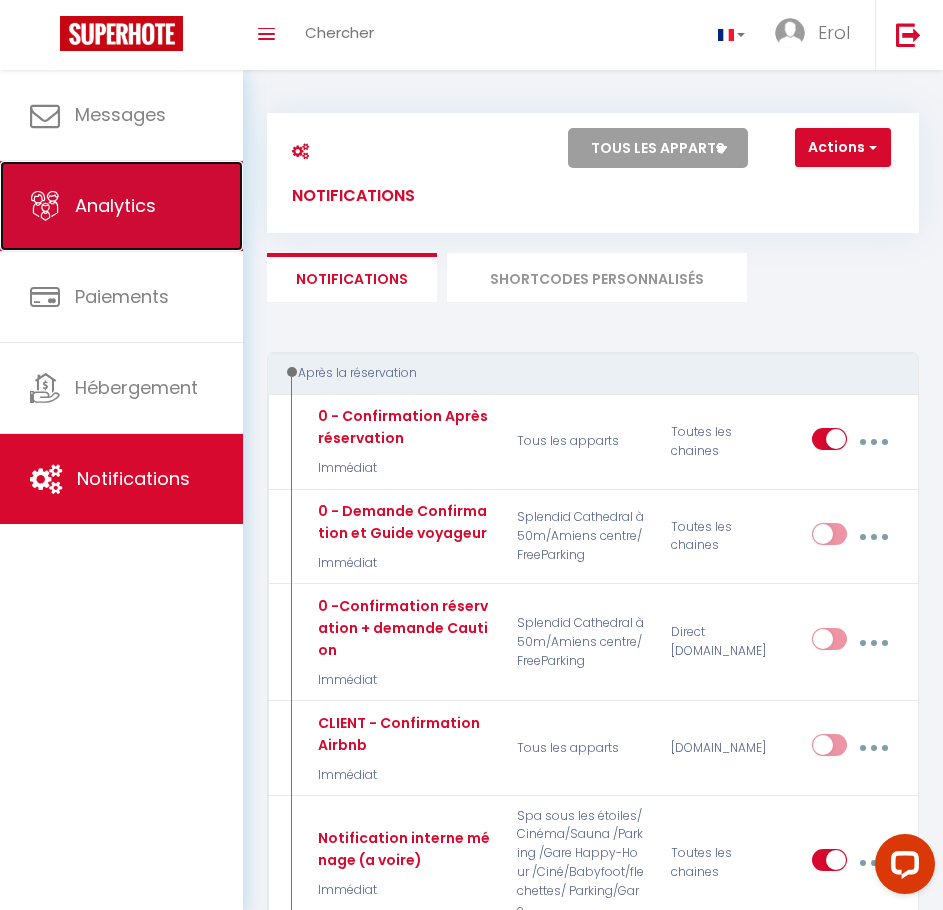 click on "Analytics" at bounding box center [121, 206] 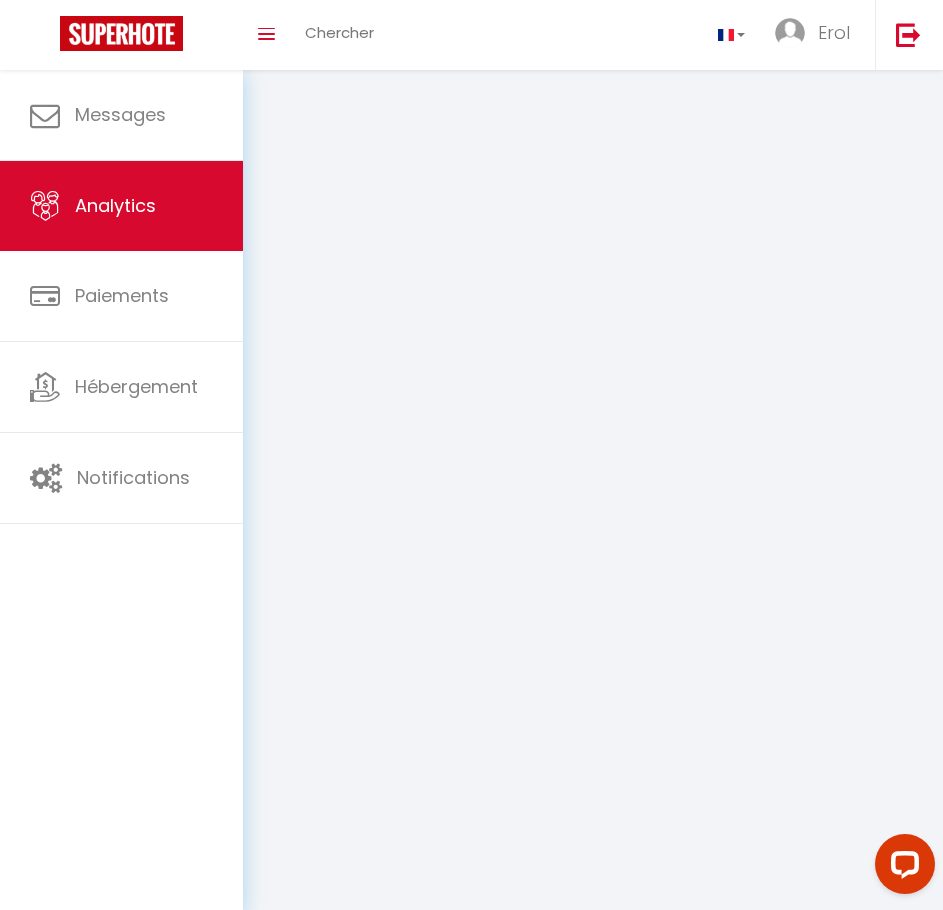 select on "2025" 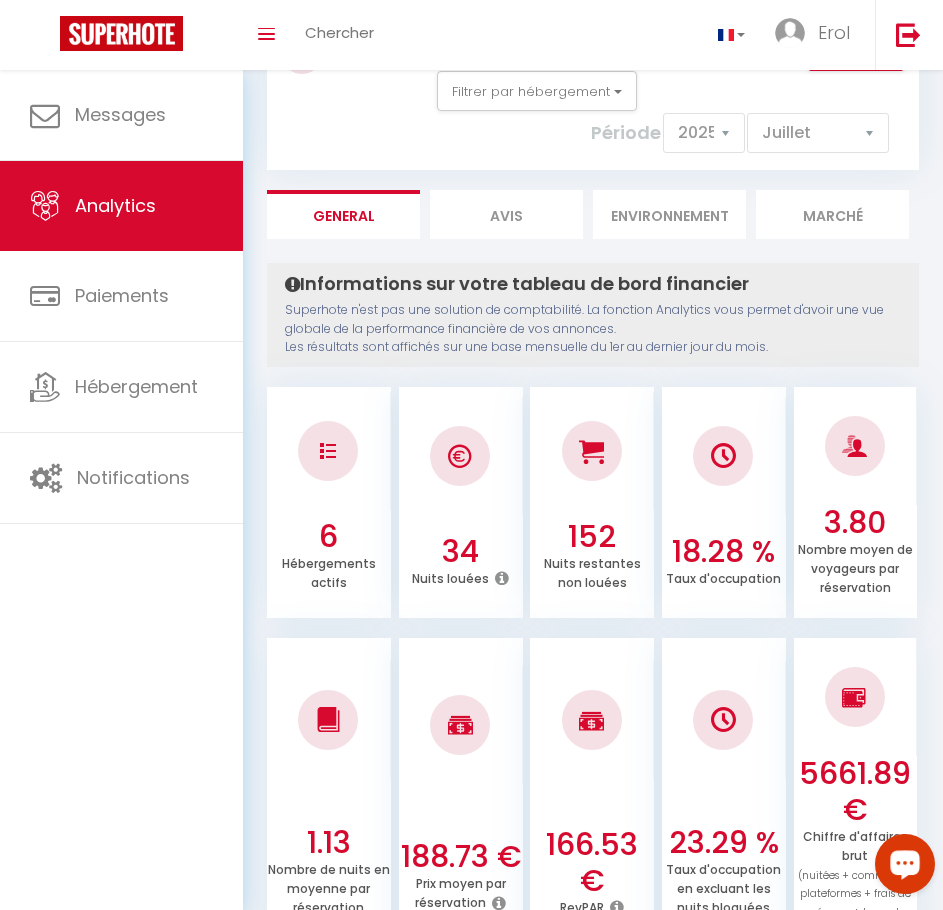 scroll, scrollTop: 0, scrollLeft: 0, axis: both 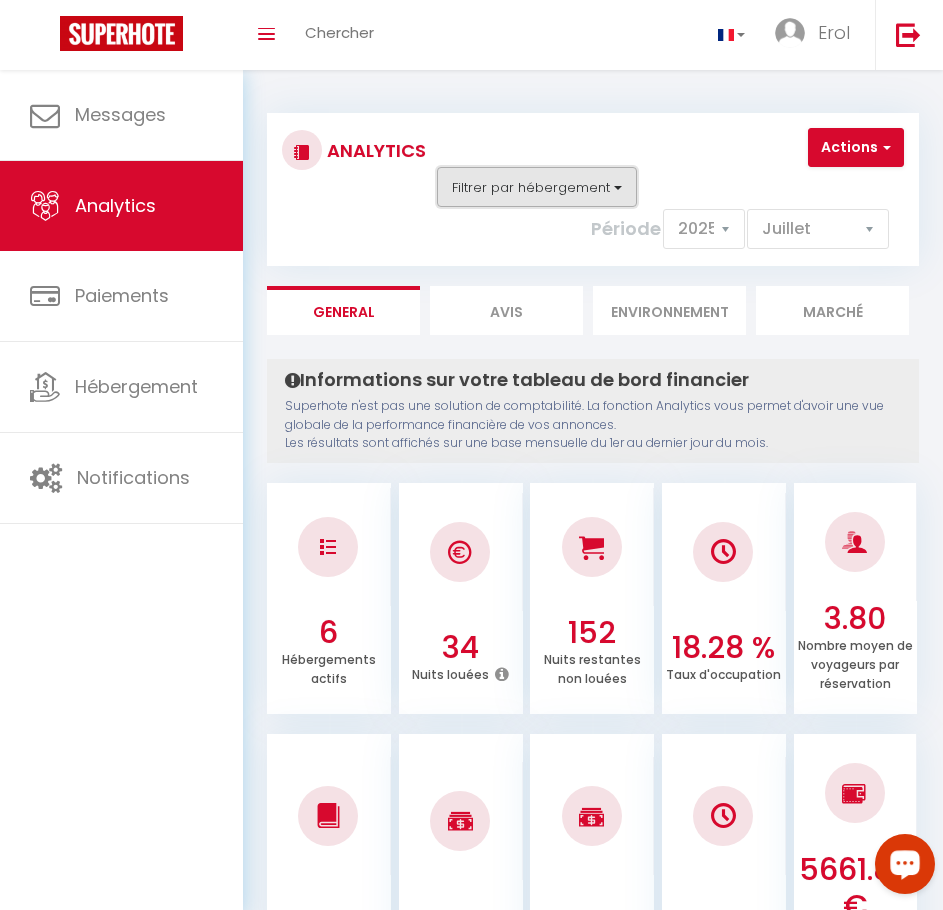click on "Filtrer par hébergement" at bounding box center [537, 187] 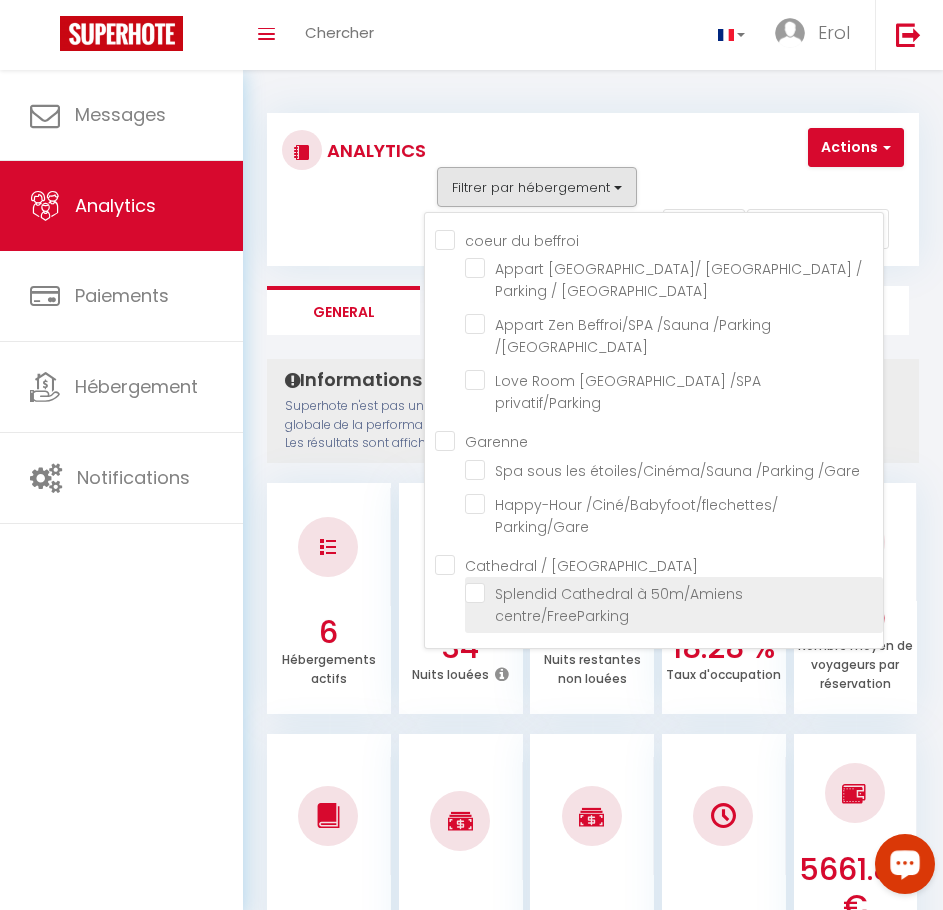 click at bounding box center [674, 593] 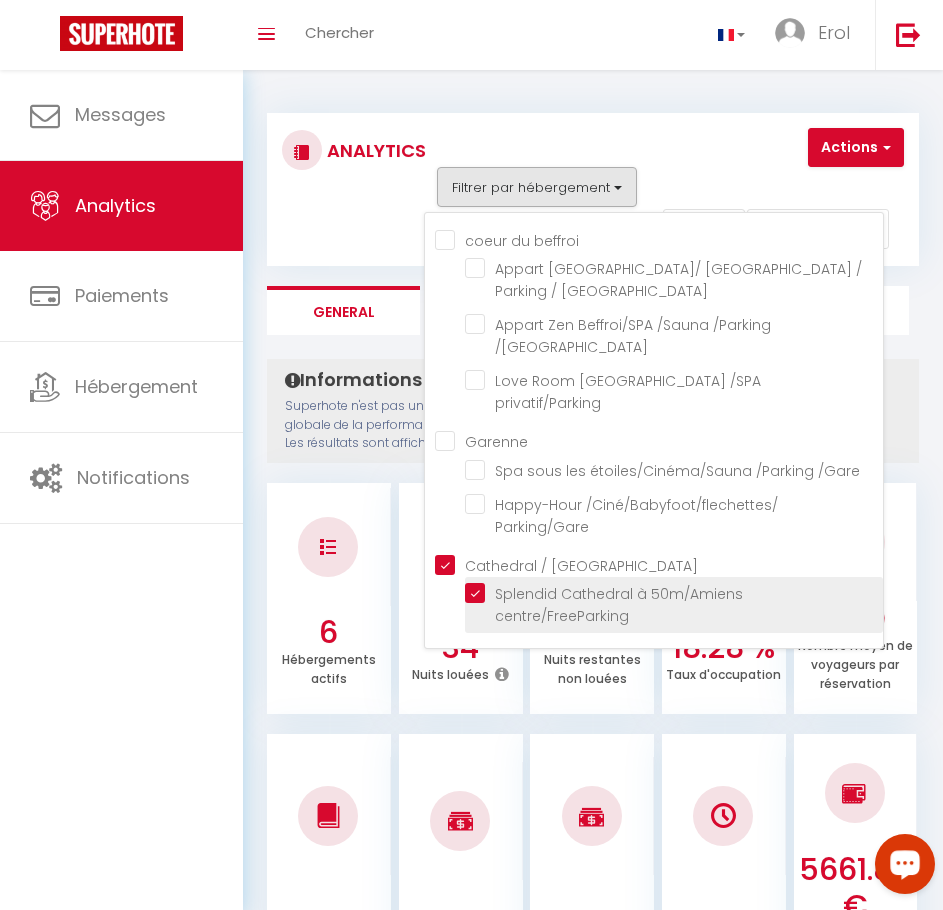 checkbox on "false" 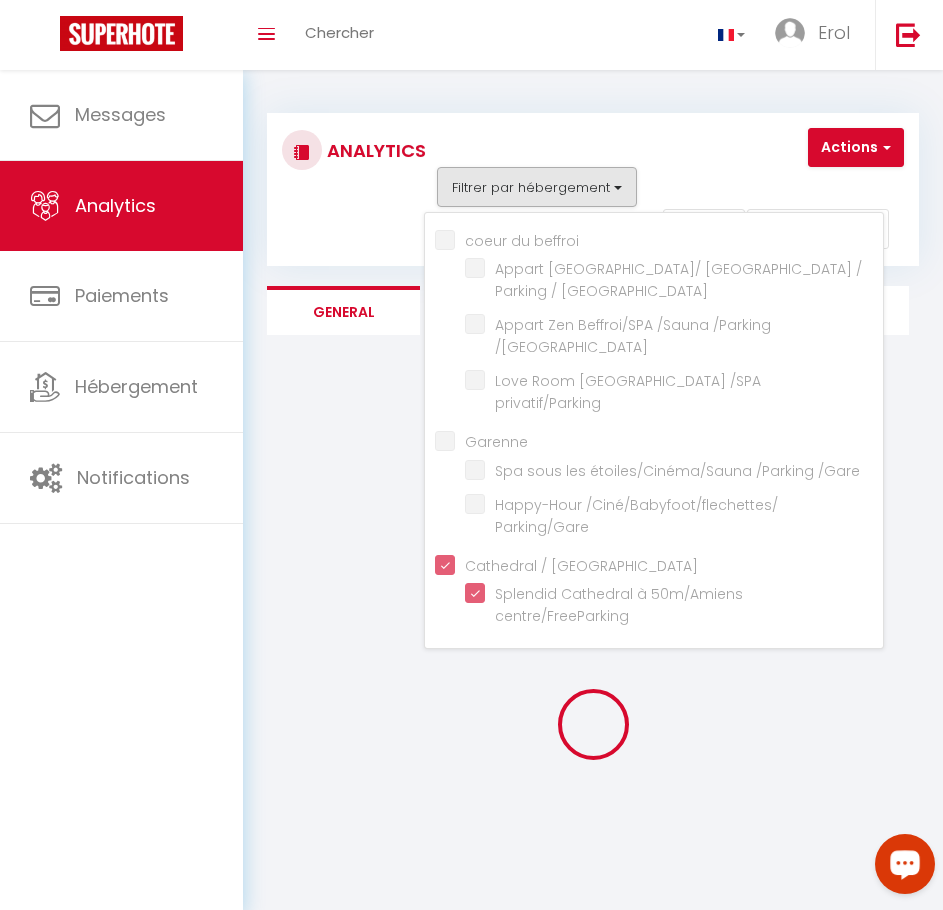 checkbox on "false" 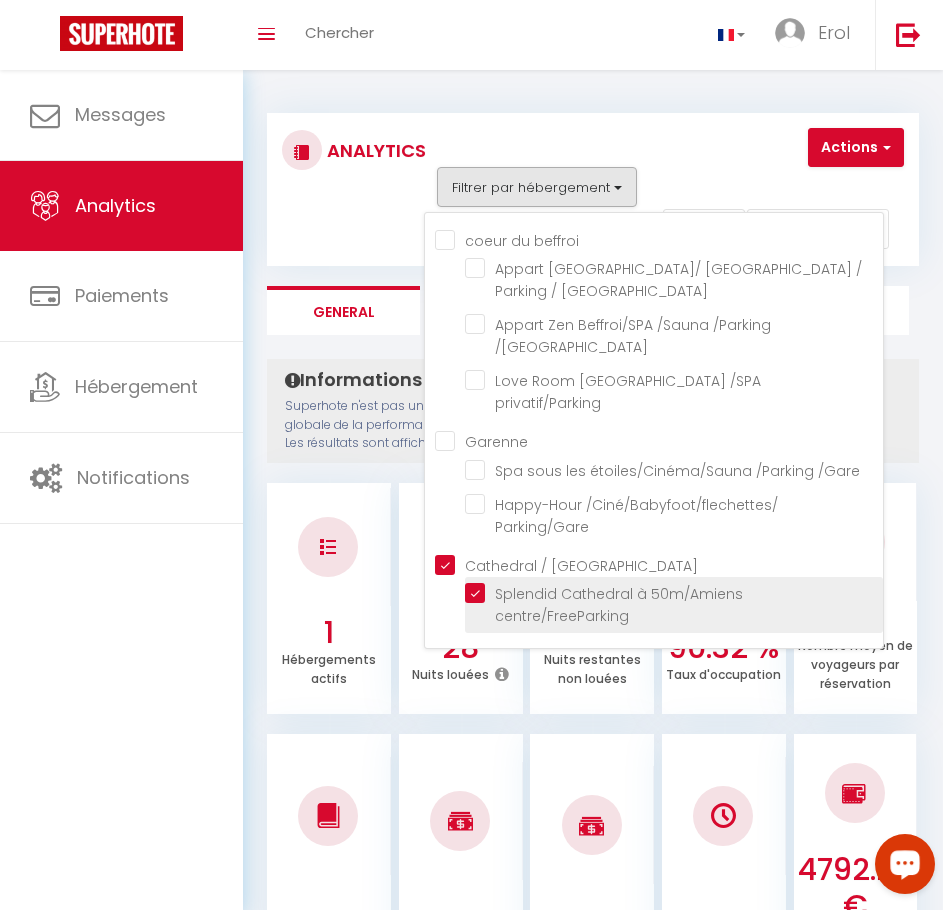 click at bounding box center (674, 593) 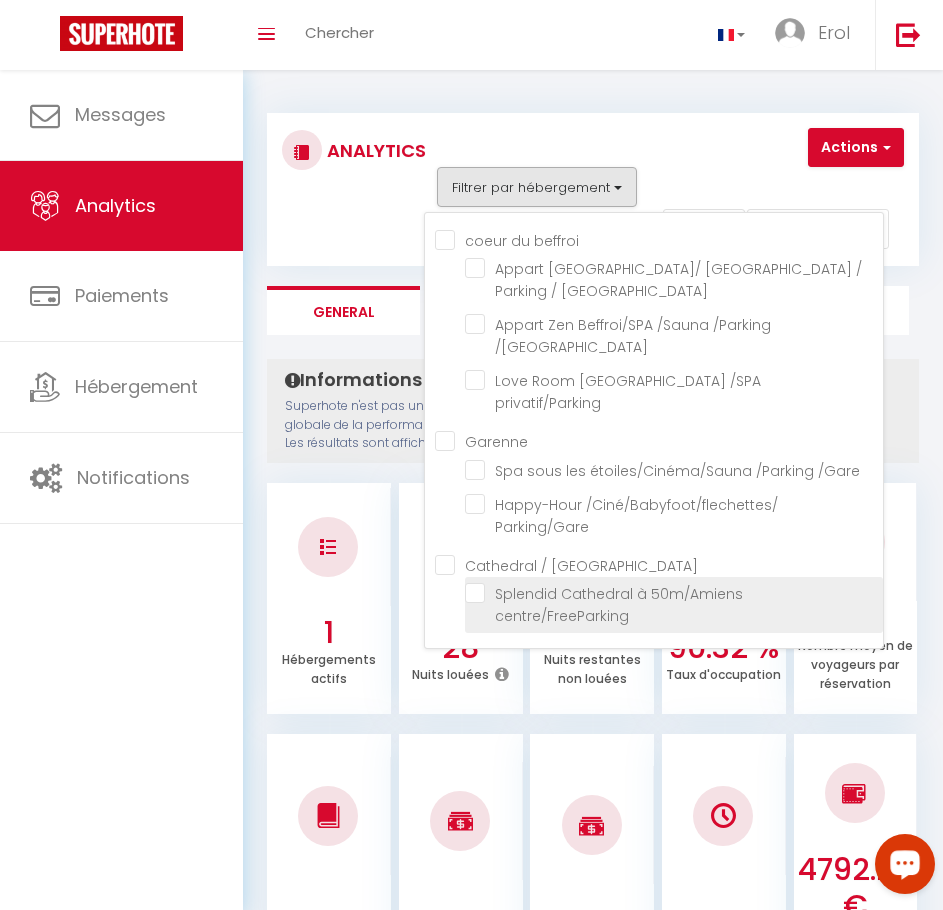 checkbox on "false" 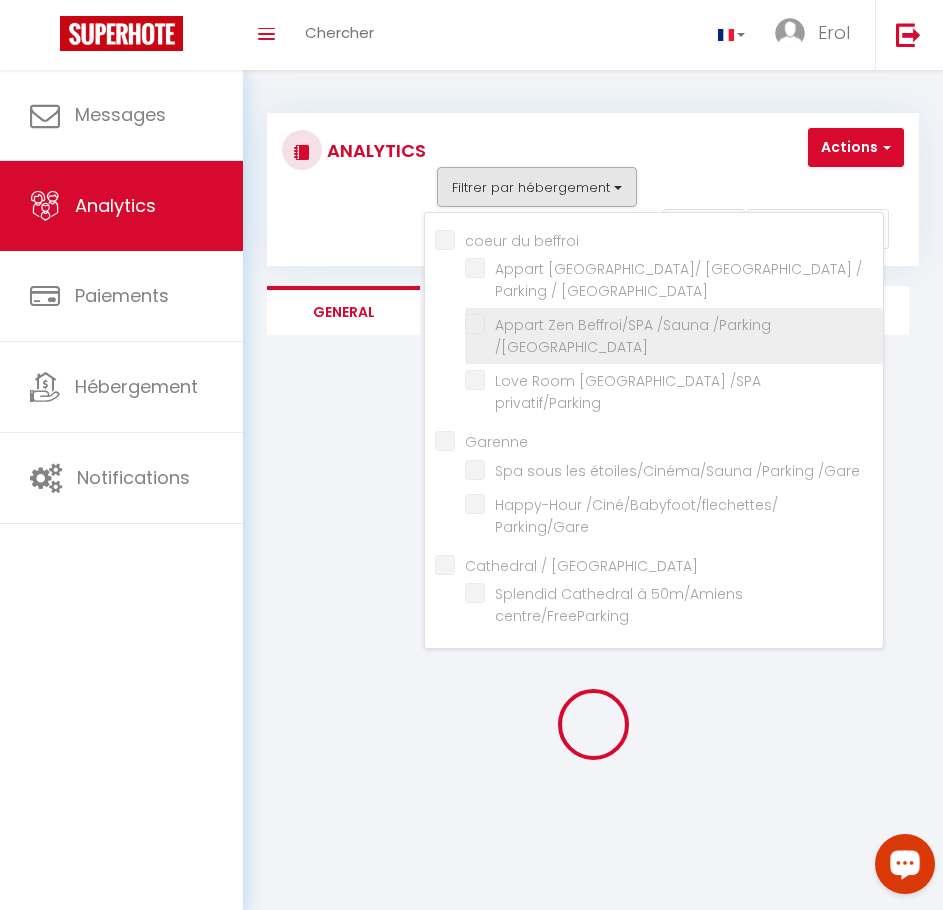 checkbox on "false" 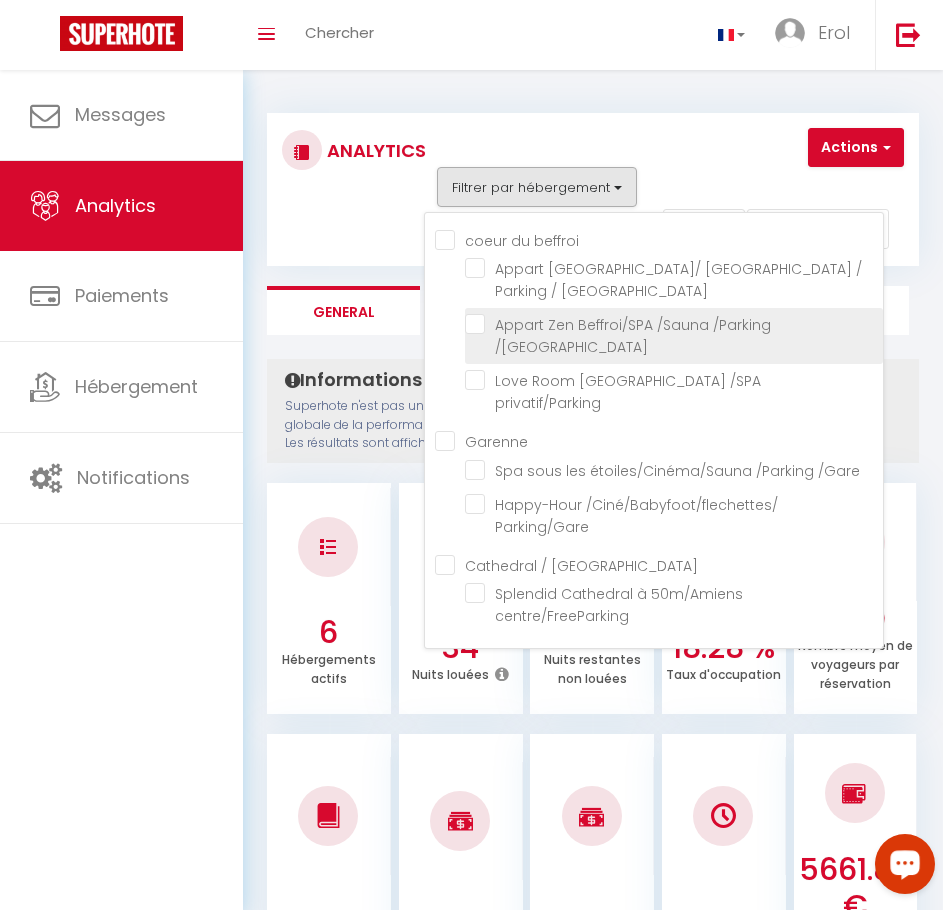 click at bounding box center [674, 324] 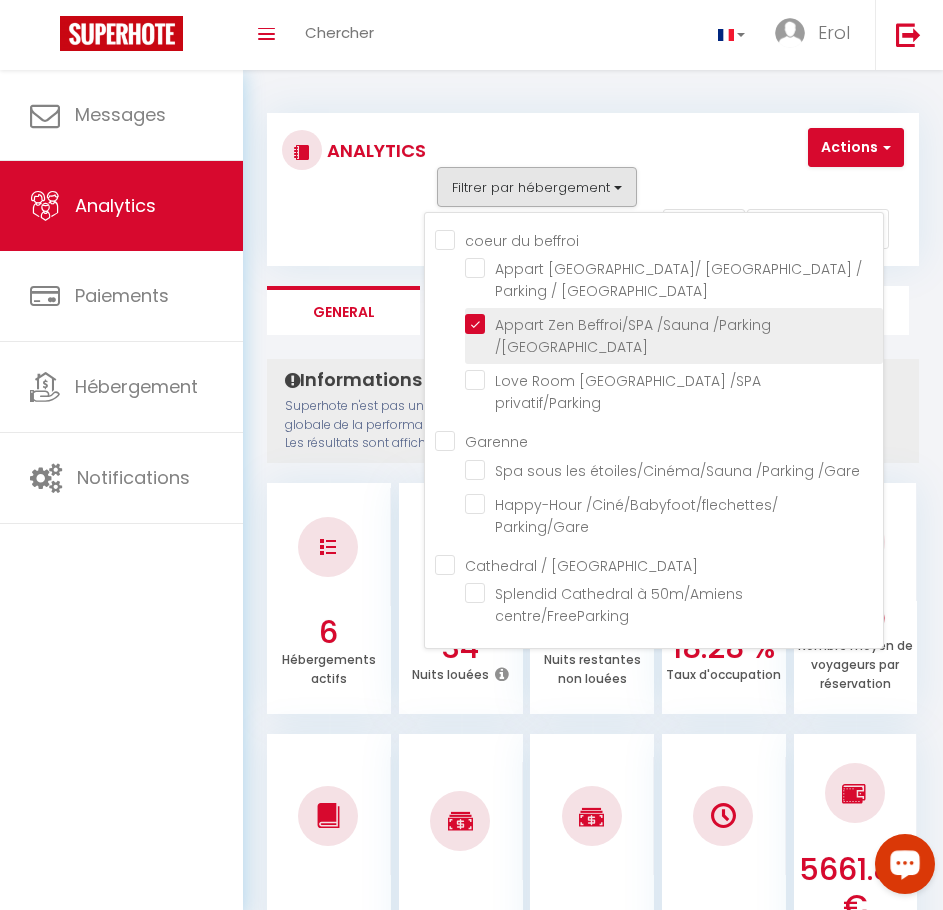 checkbox on "false" 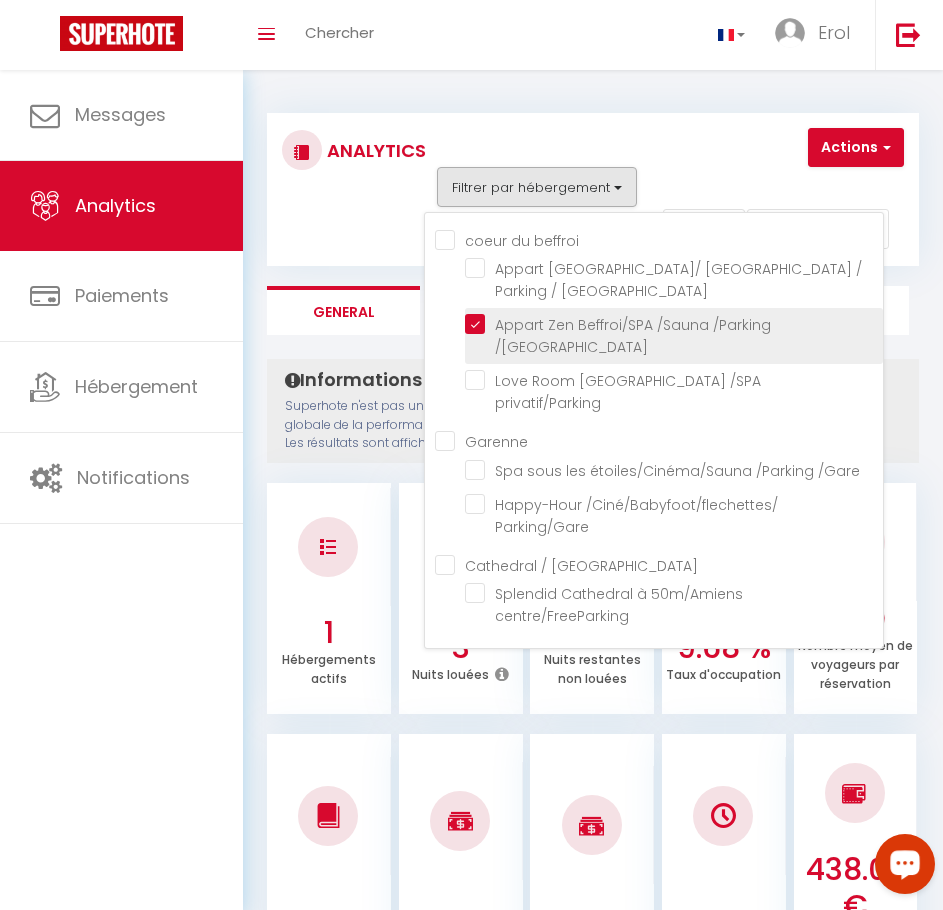 click at bounding box center (674, 324) 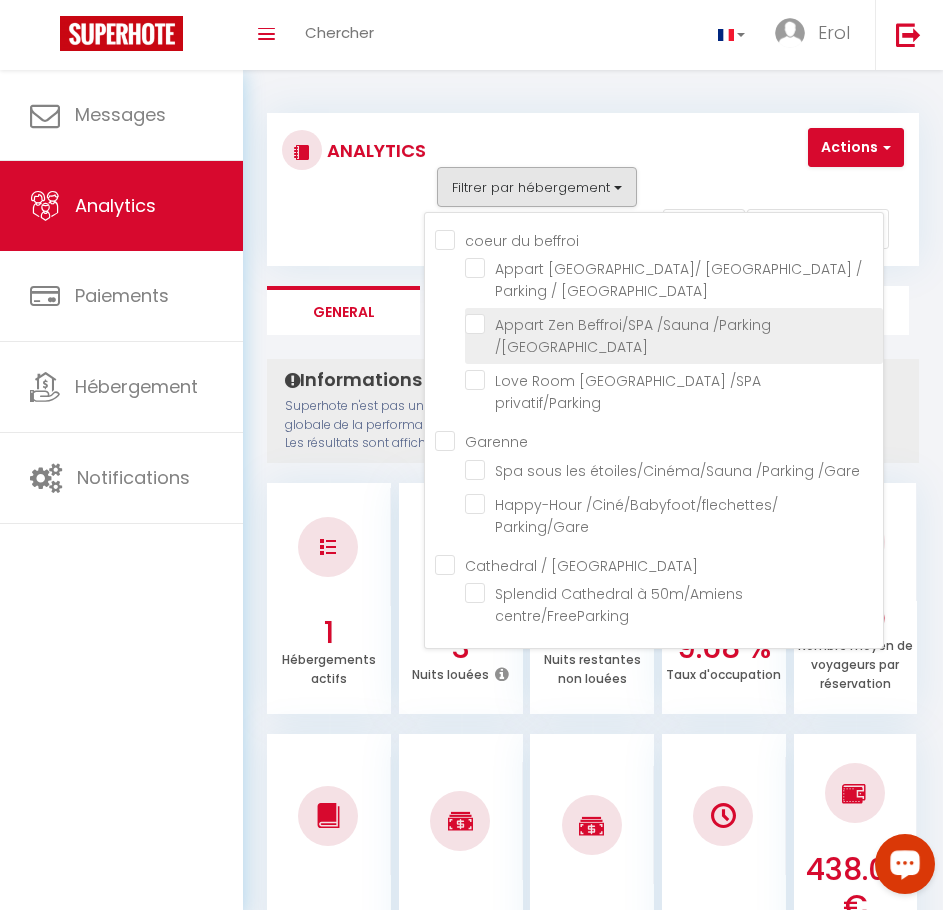 checkbox on "false" 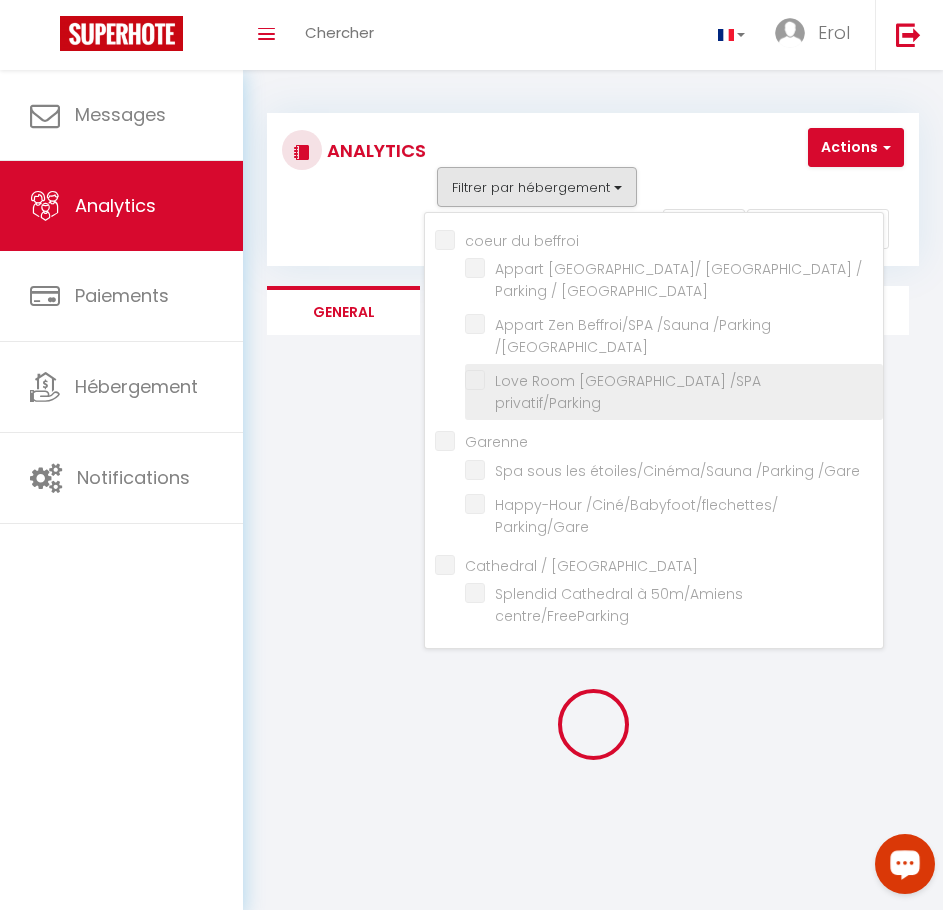 checkbox on "false" 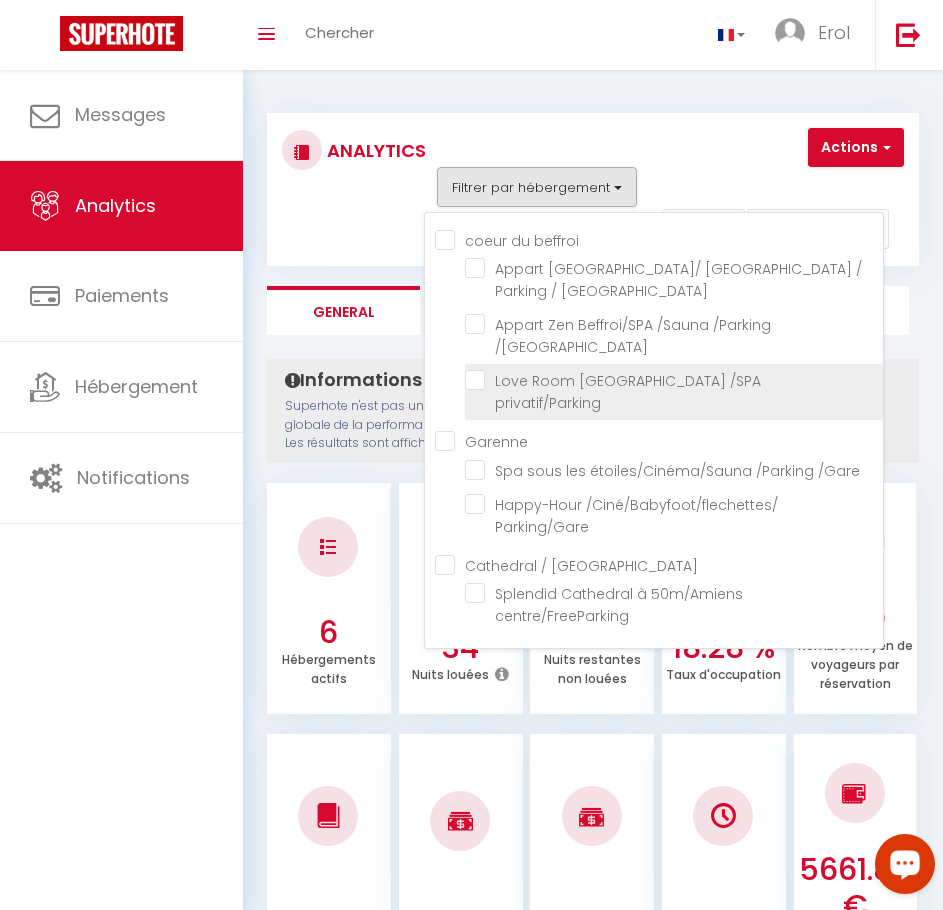 click at bounding box center (674, 380) 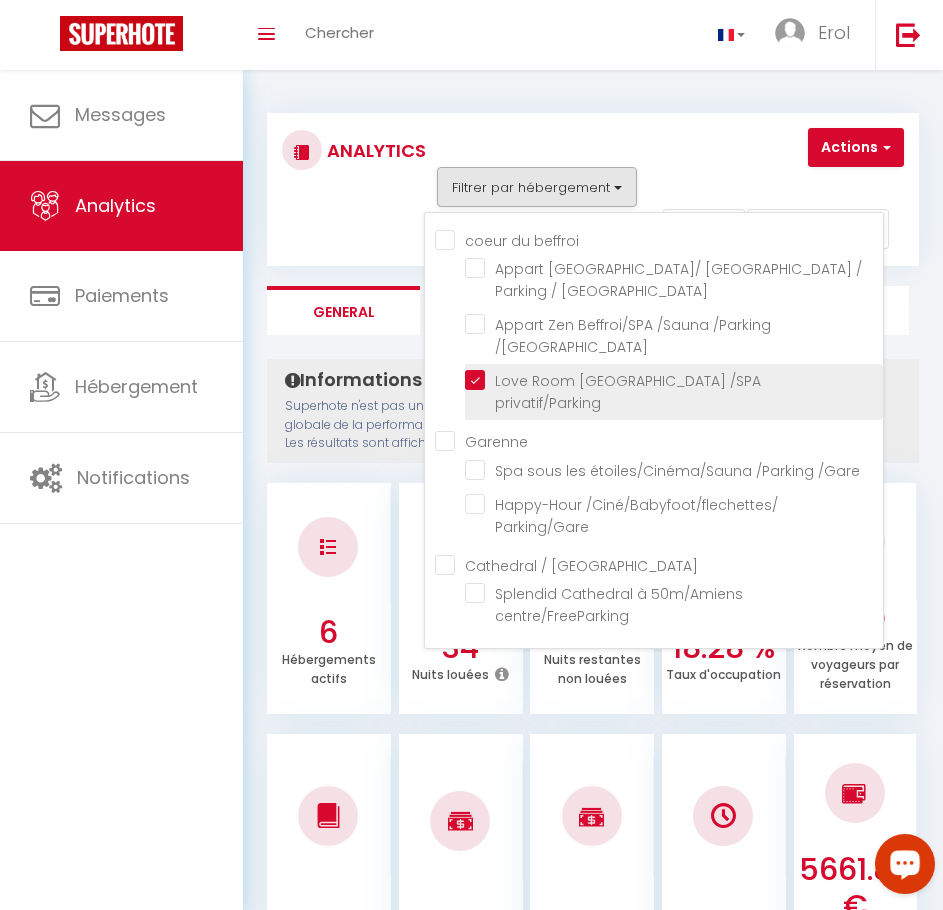 checkbox on "false" 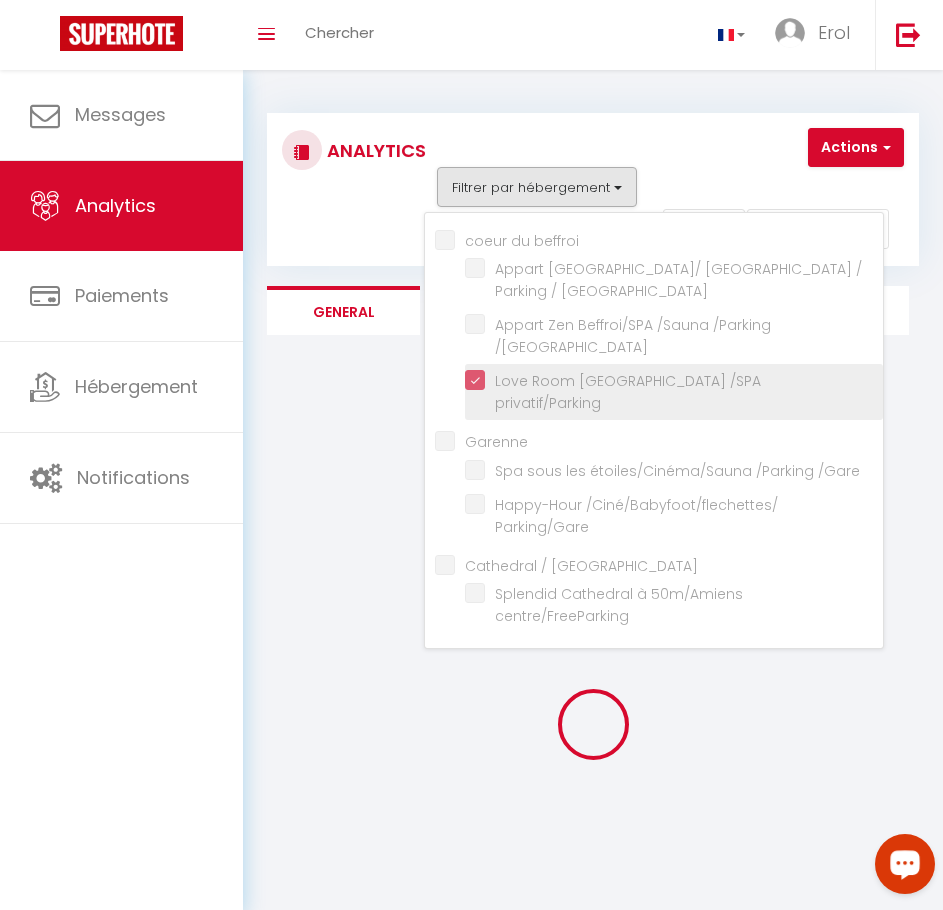 checkbox on "false" 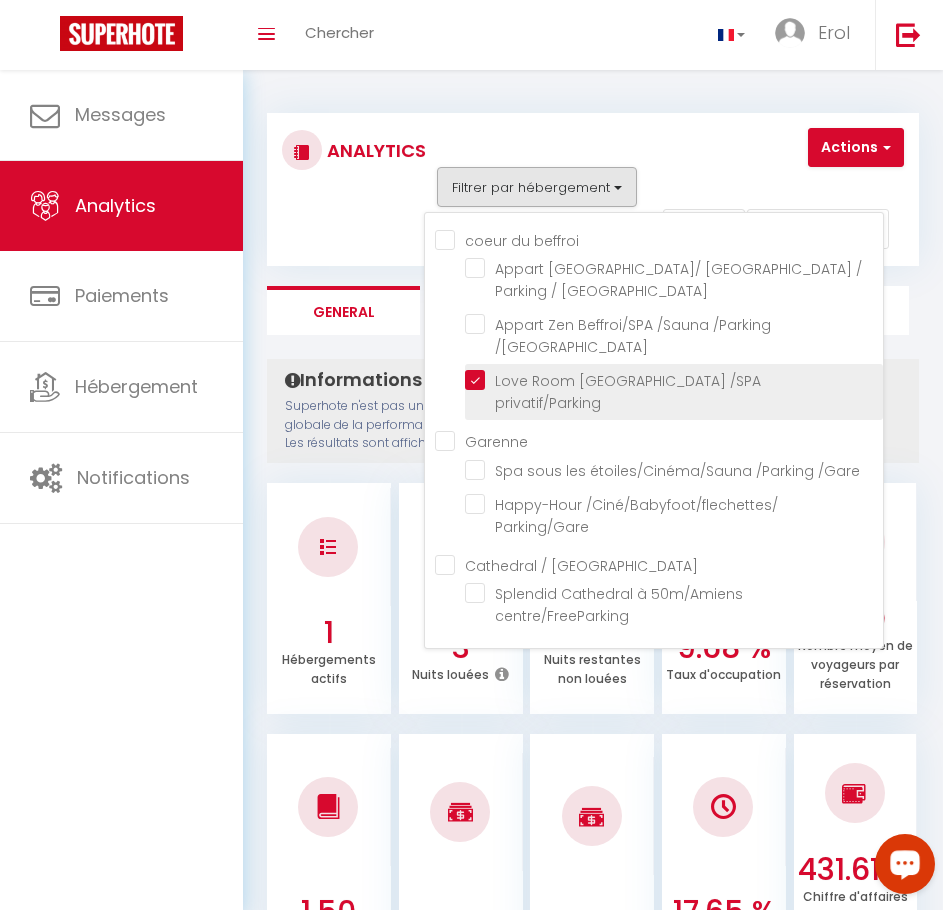 click at bounding box center (674, 380) 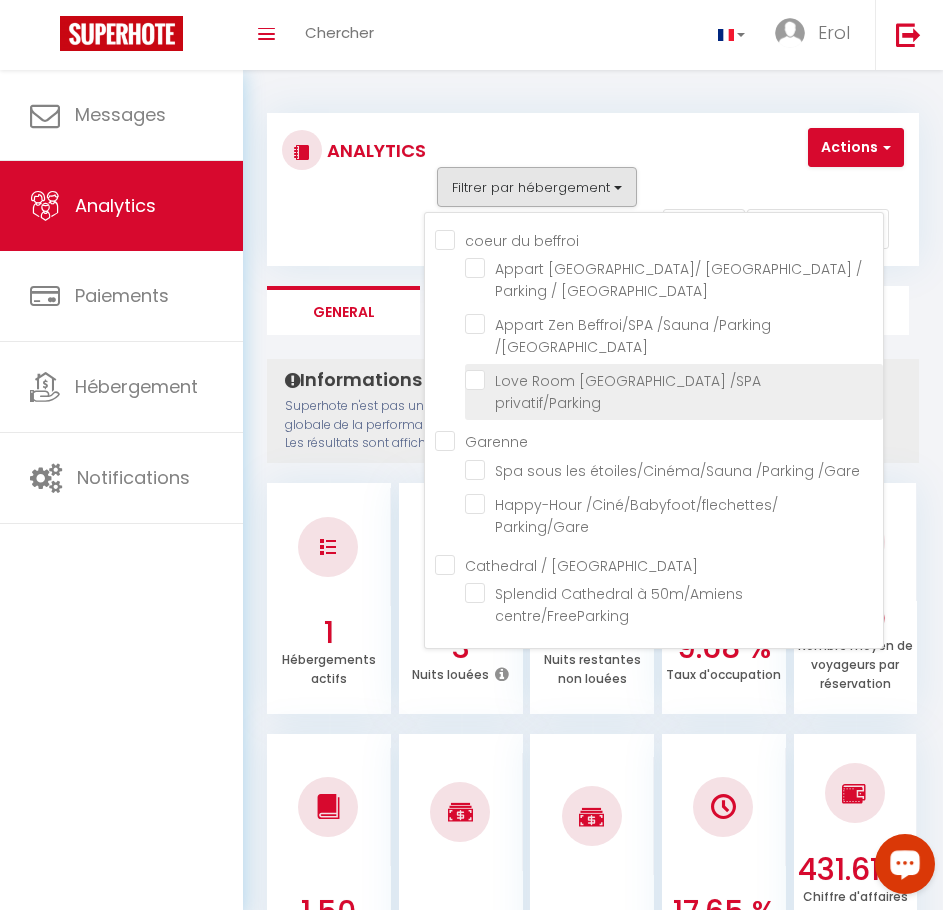 checkbox on "false" 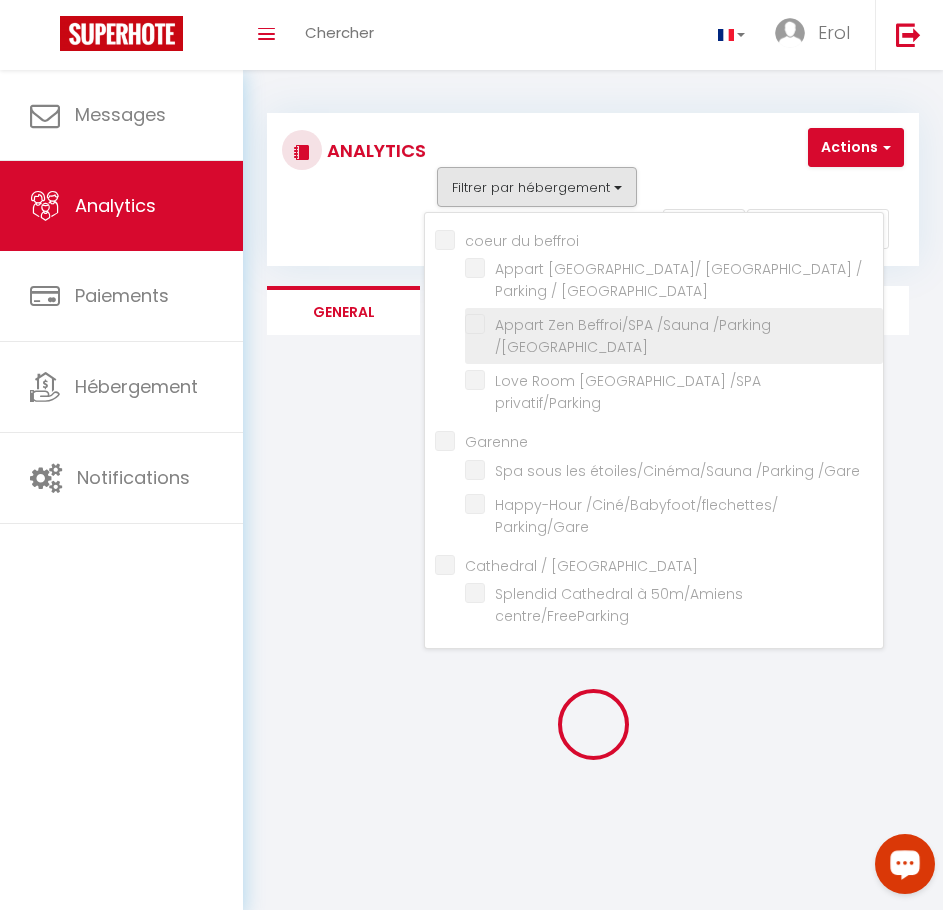 checkbox on "false" 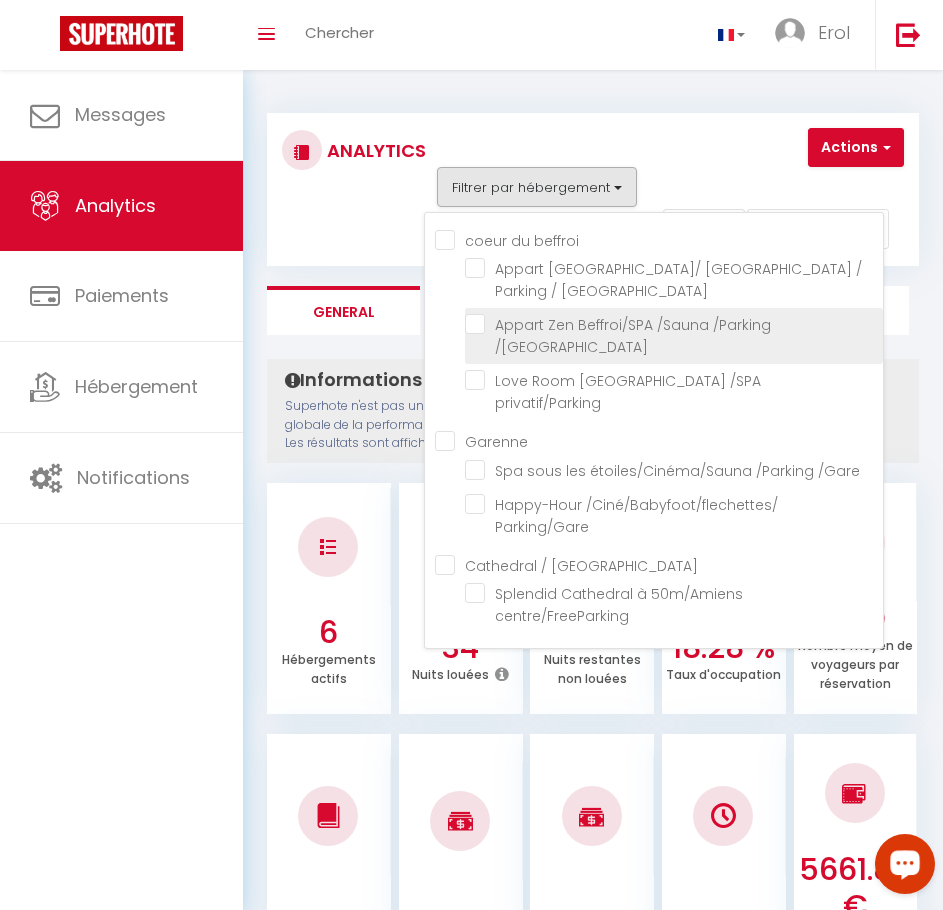 click at bounding box center (674, 324) 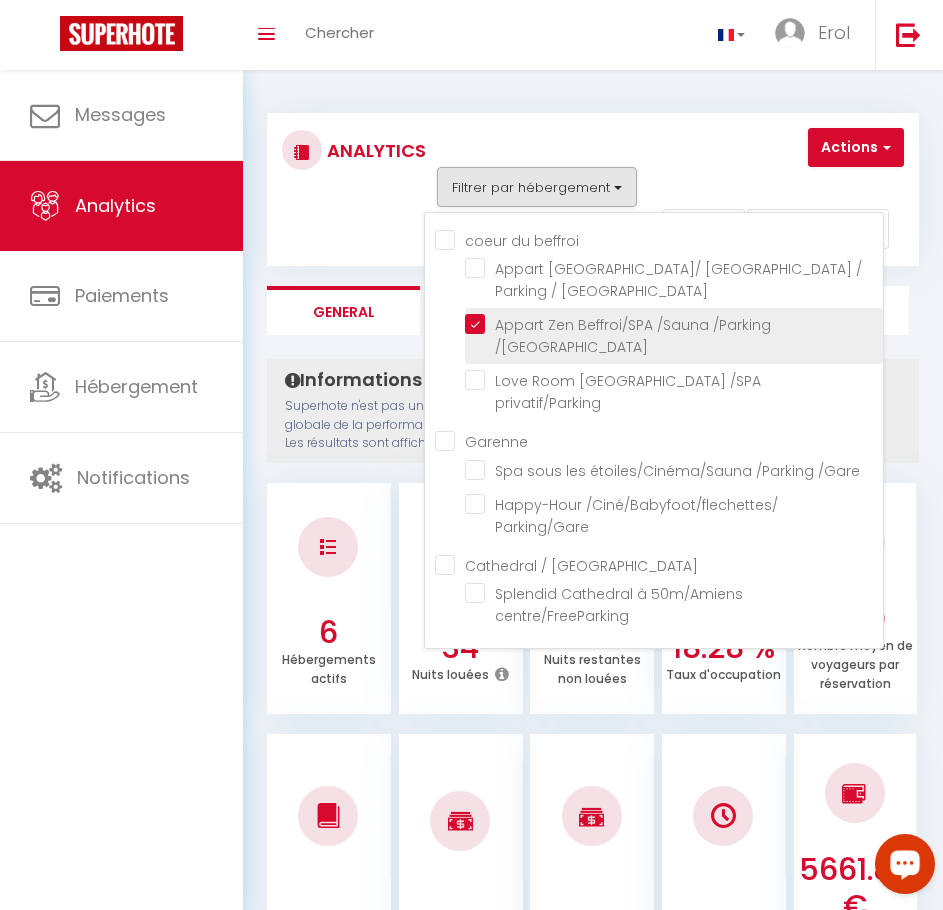 checkbox on "false" 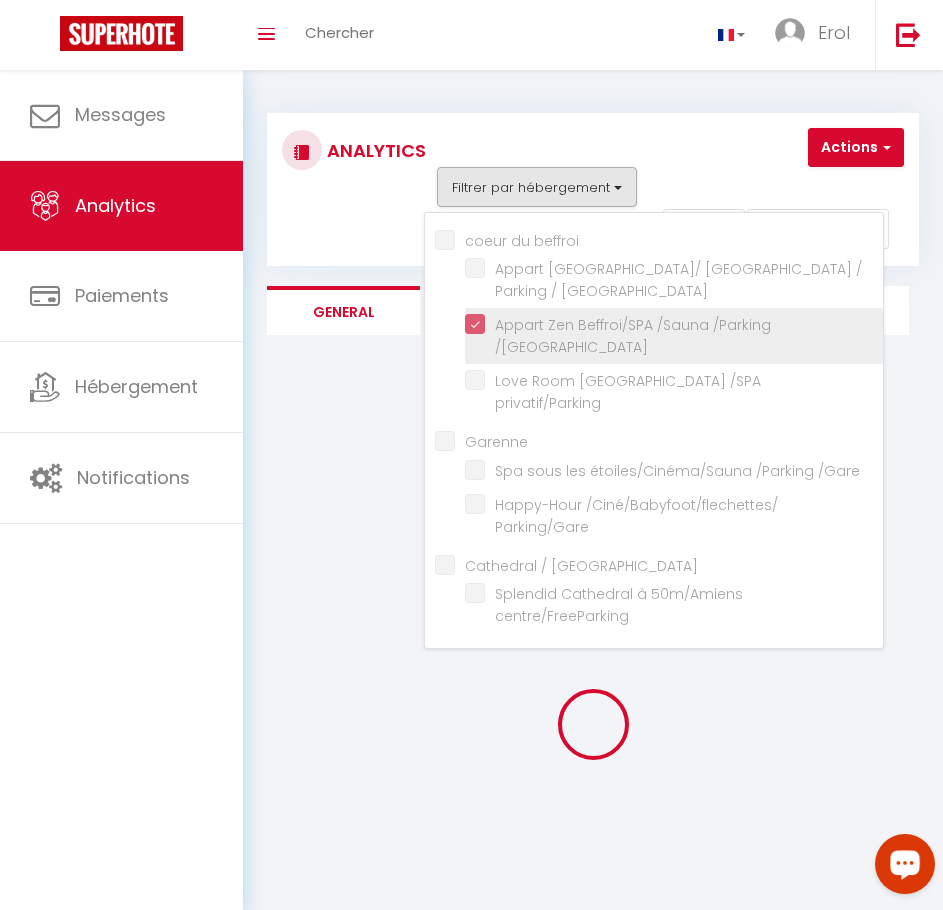 checkbox on "false" 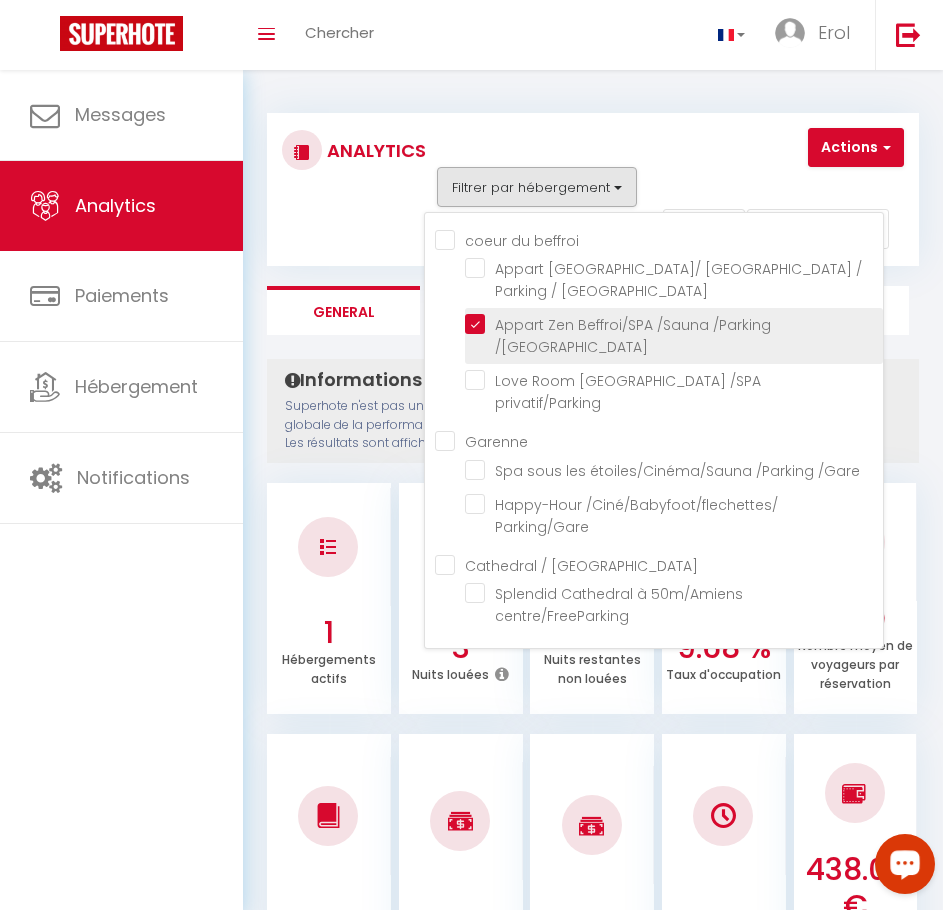 click at bounding box center (674, 324) 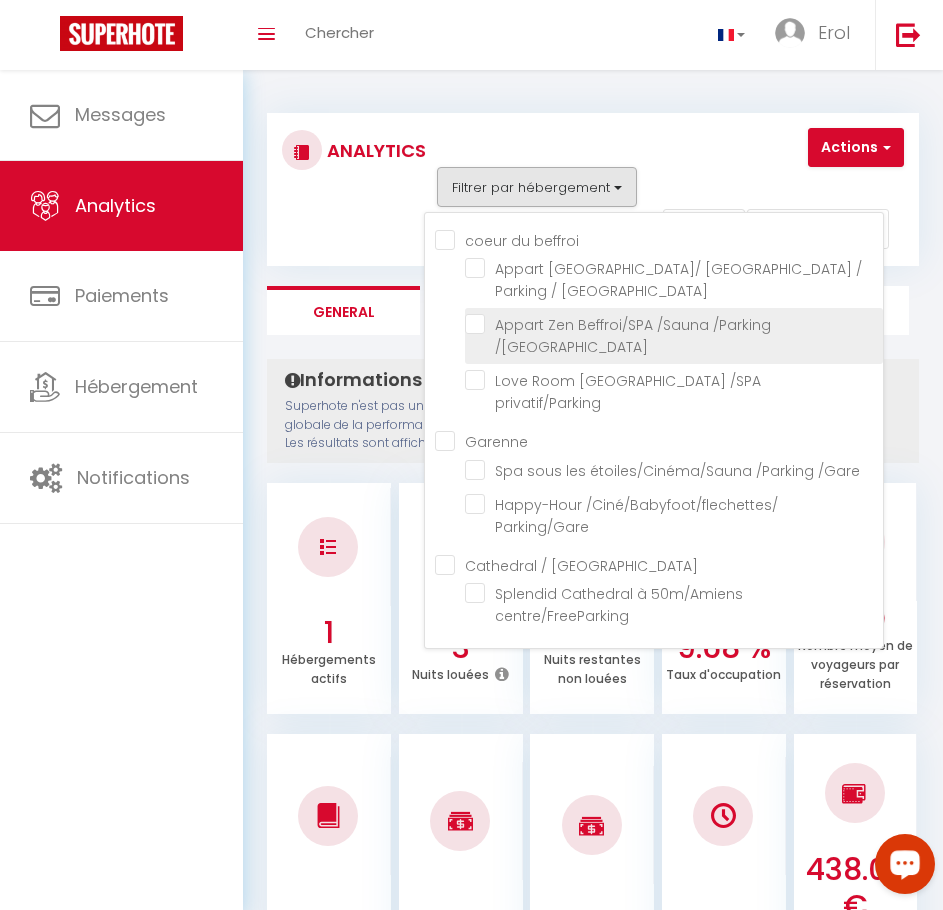 checkbox on "false" 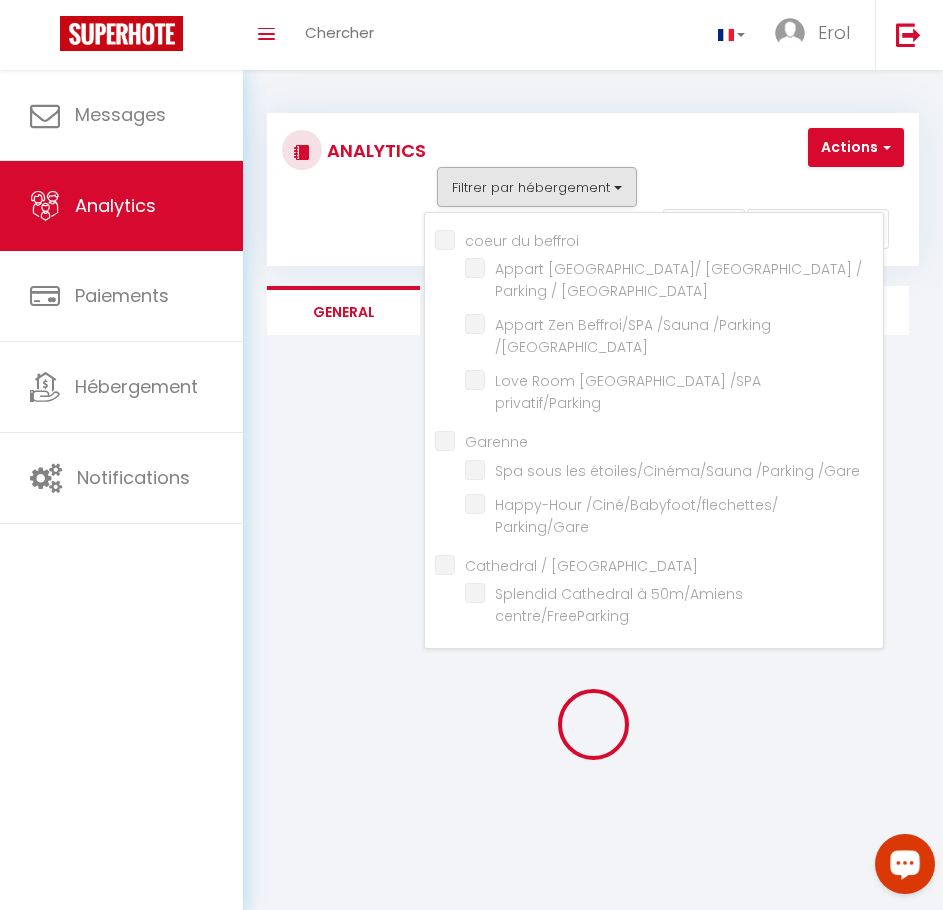 checkbox on "false" 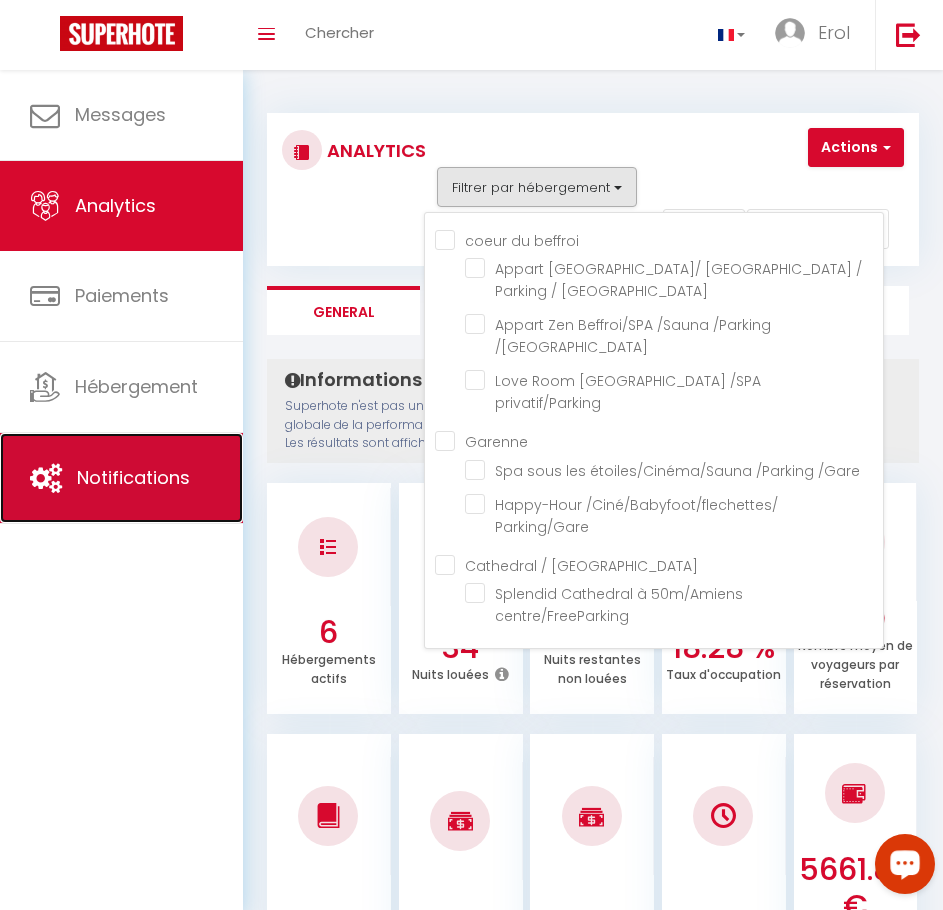 click on "Notifications" at bounding box center [133, 477] 